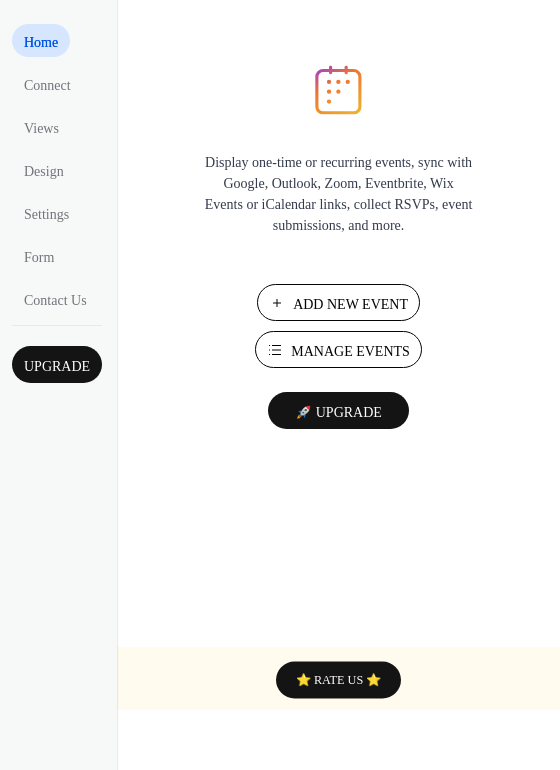 scroll, scrollTop: 0, scrollLeft: 0, axis: both 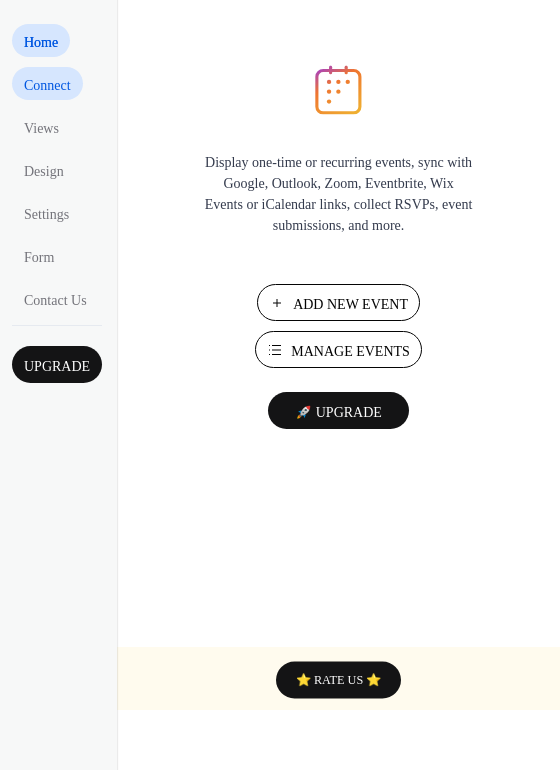 click on "Connect" at bounding box center (47, 83) 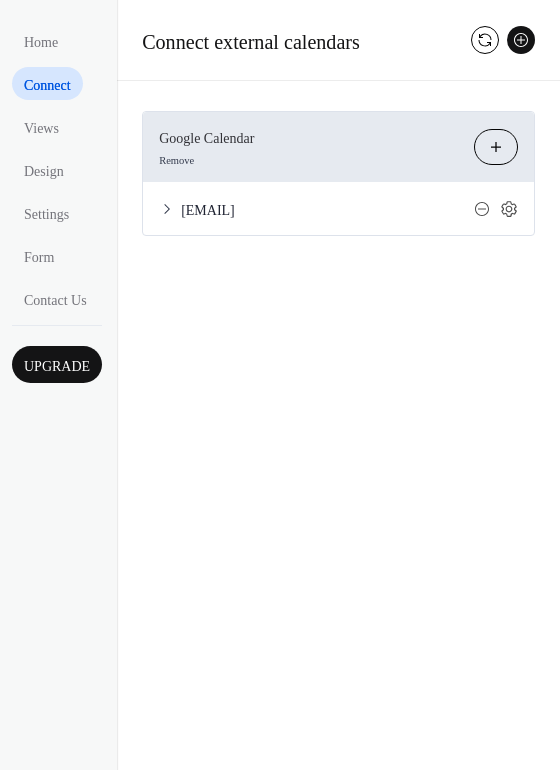 click on "voyagerelementarypta@gmail.com" at bounding box center [327, 210] 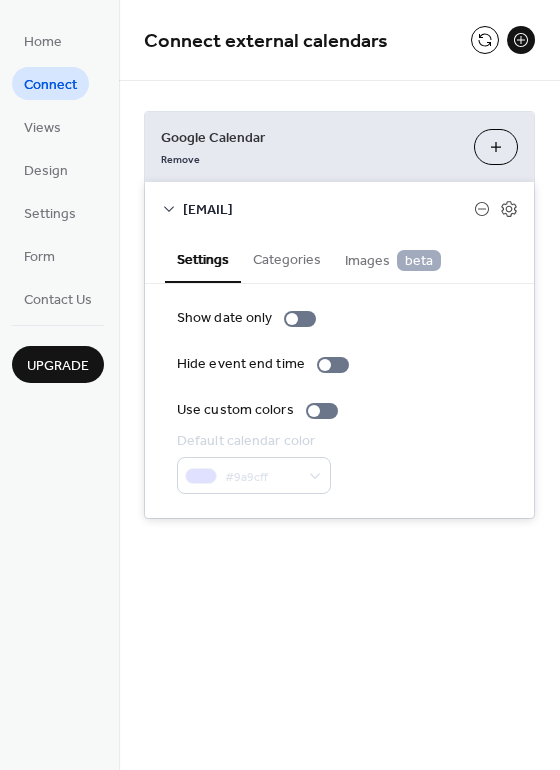 click on "Images   beta" at bounding box center [393, 261] 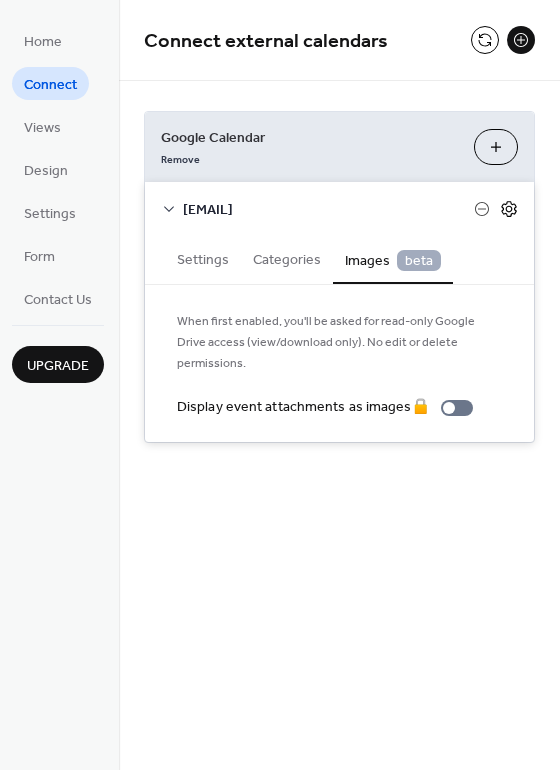 click 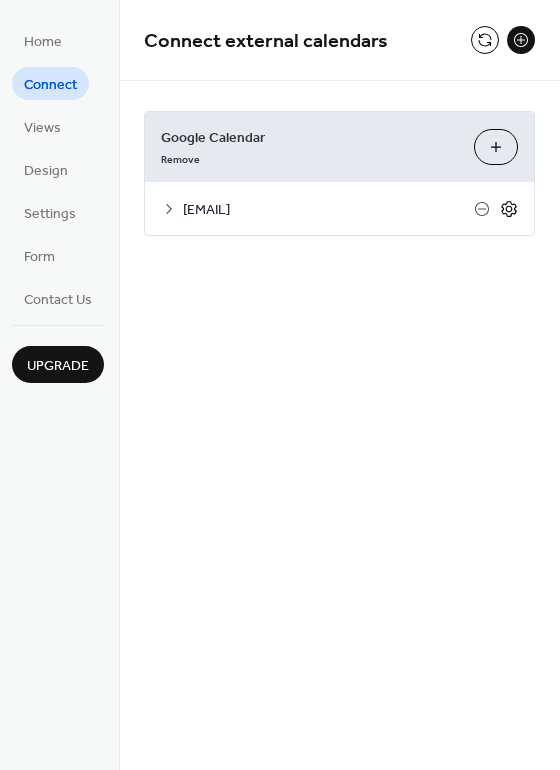 click 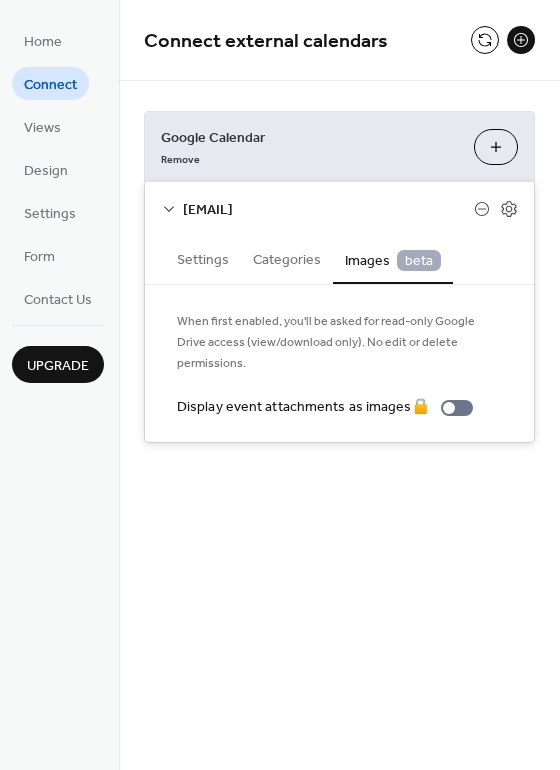 click on "Choose Calendars" at bounding box center (496, 147) 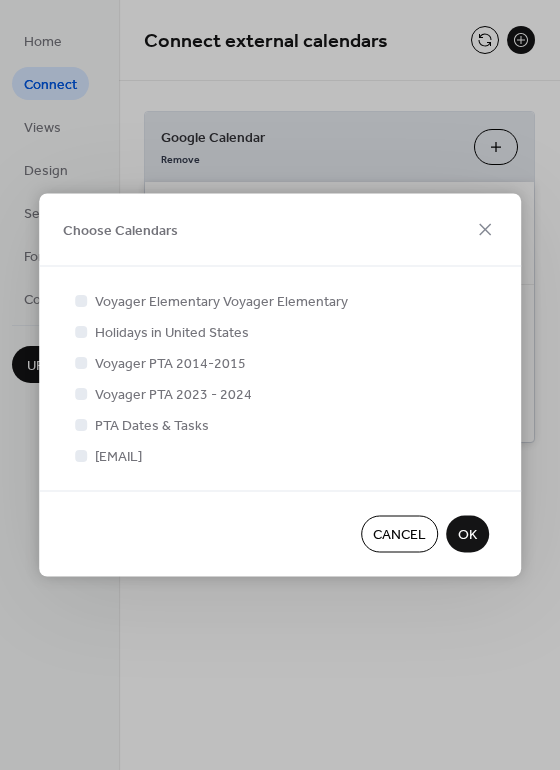 click on "OK" at bounding box center [467, 535] 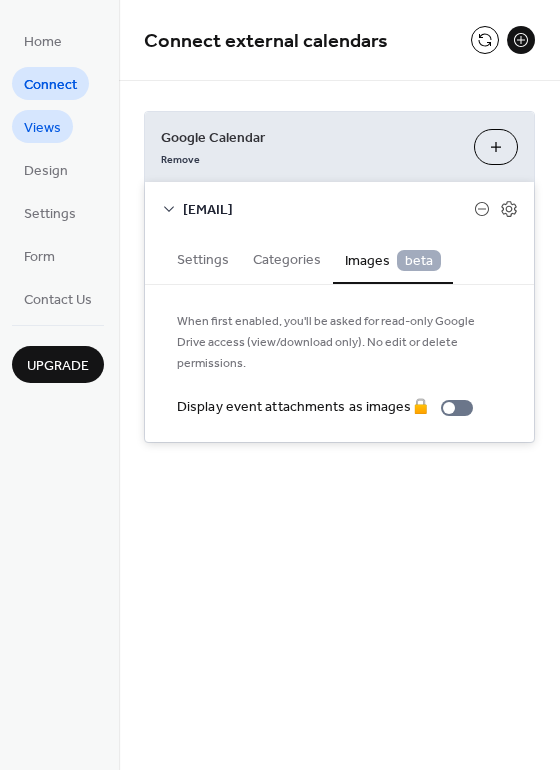 click on "Views" at bounding box center (42, 128) 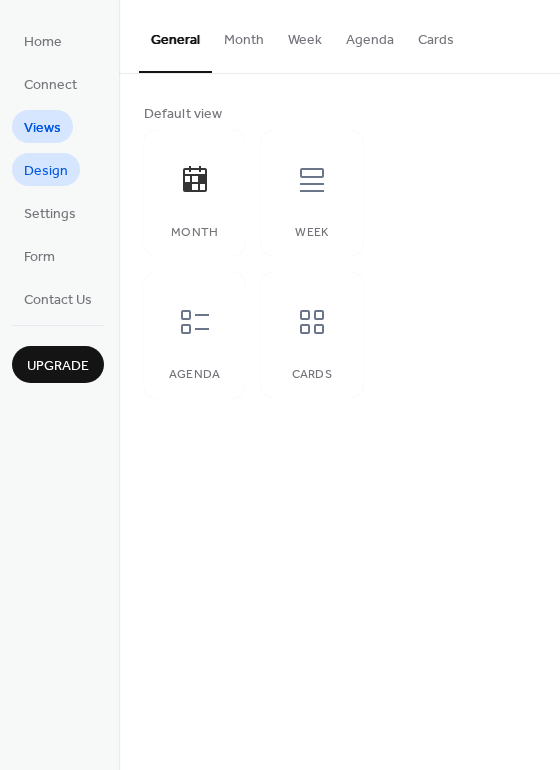 click on "Design" at bounding box center [46, 171] 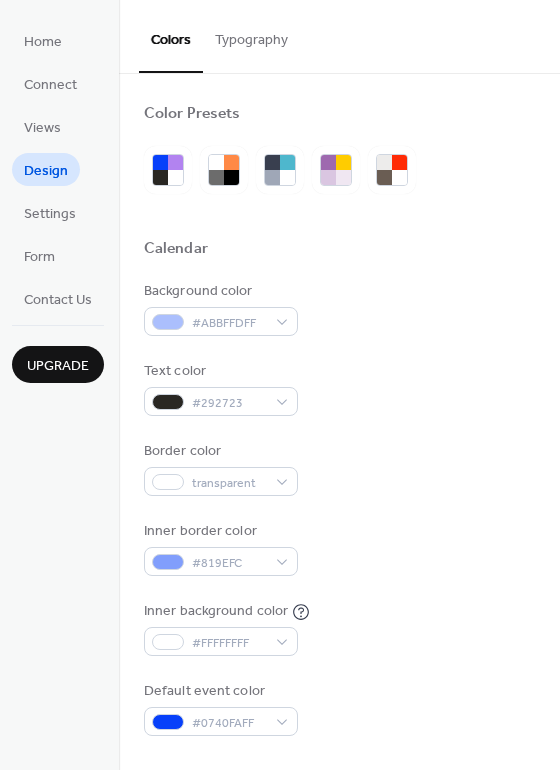 click on "Design" at bounding box center [46, 171] 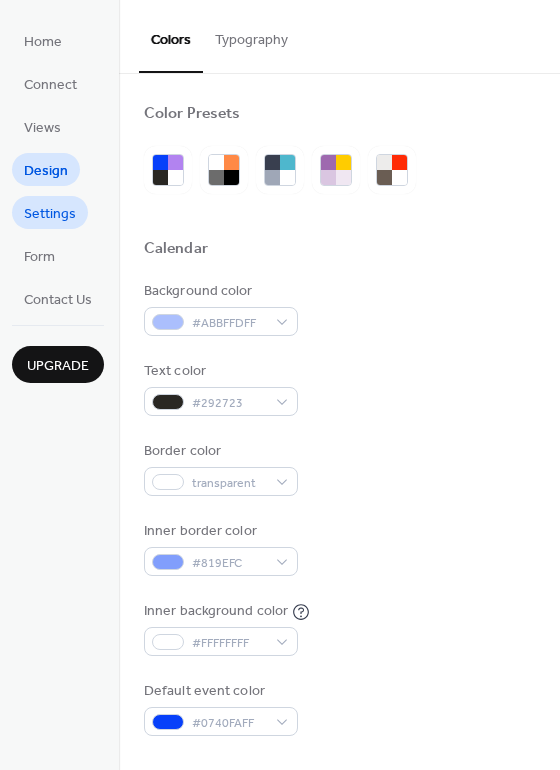 click on "Settings" at bounding box center (50, 214) 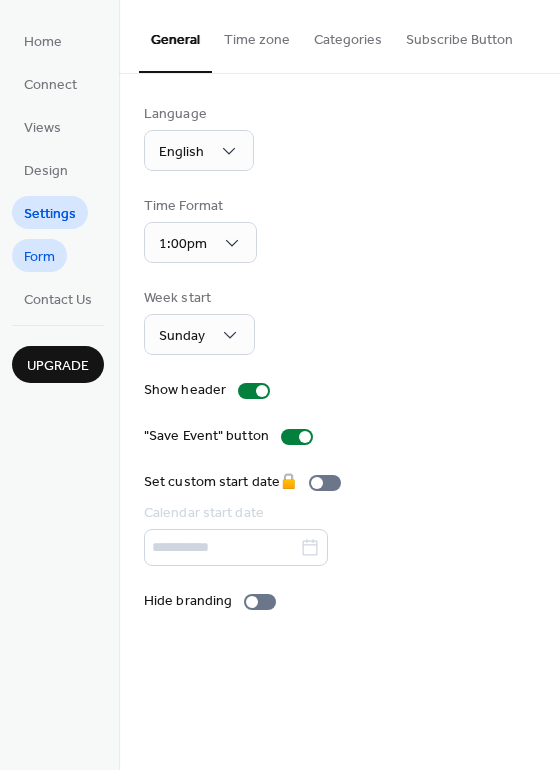 click on "Form" at bounding box center [39, 257] 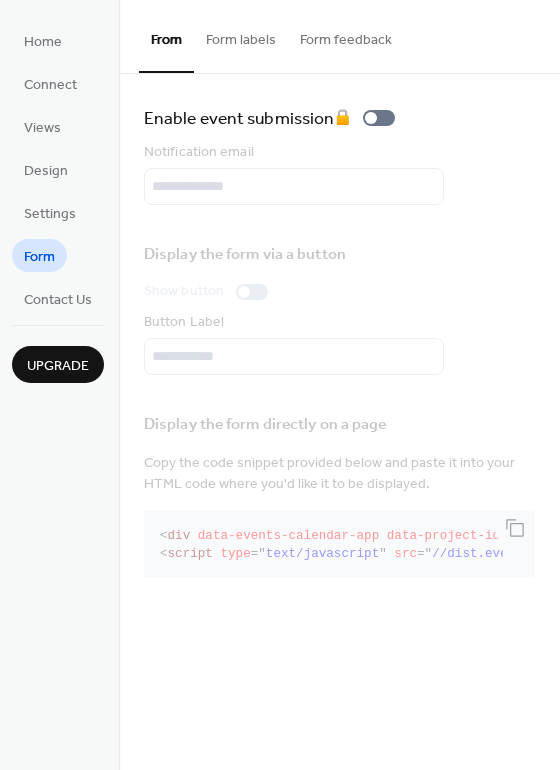 click on "Upgrade" at bounding box center [58, 366] 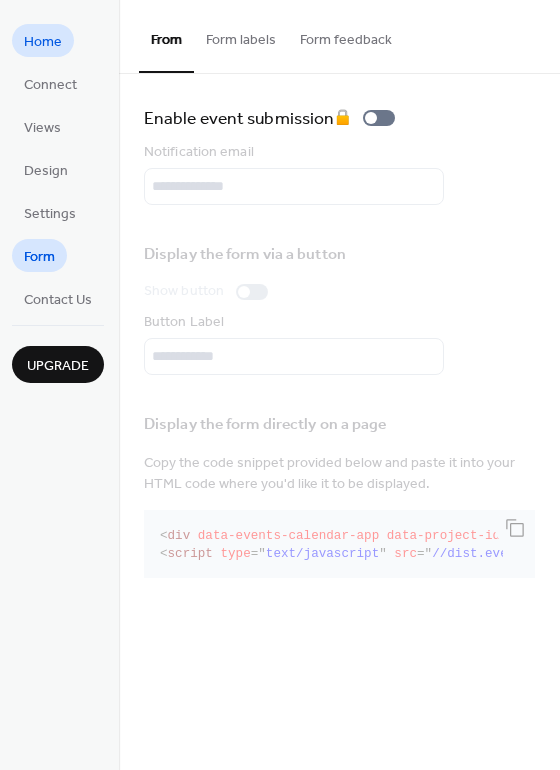 click on "Home" at bounding box center [43, 42] 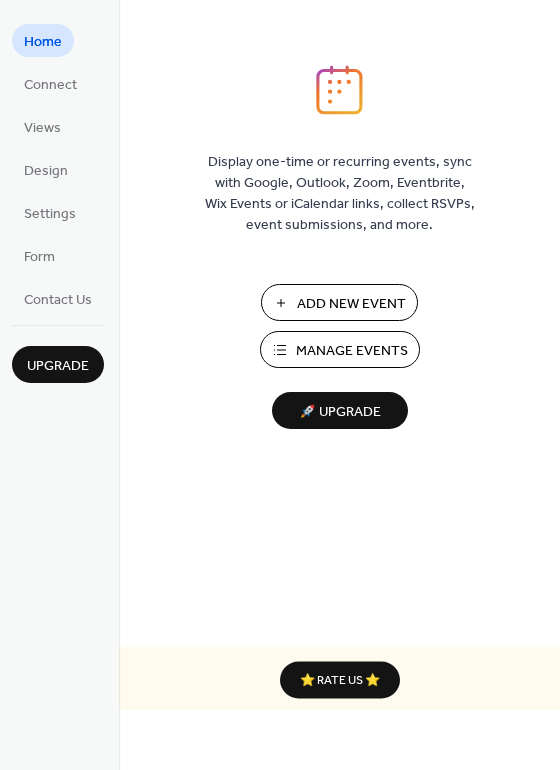 click on "Manage Events" at bounding box center [352, 351] 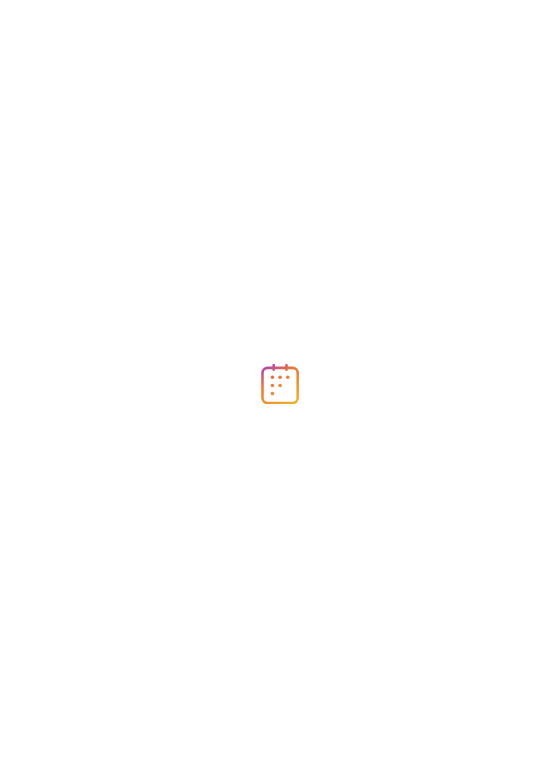 scroll, scrollTop: 0, scrollLeft: 0, axis: both 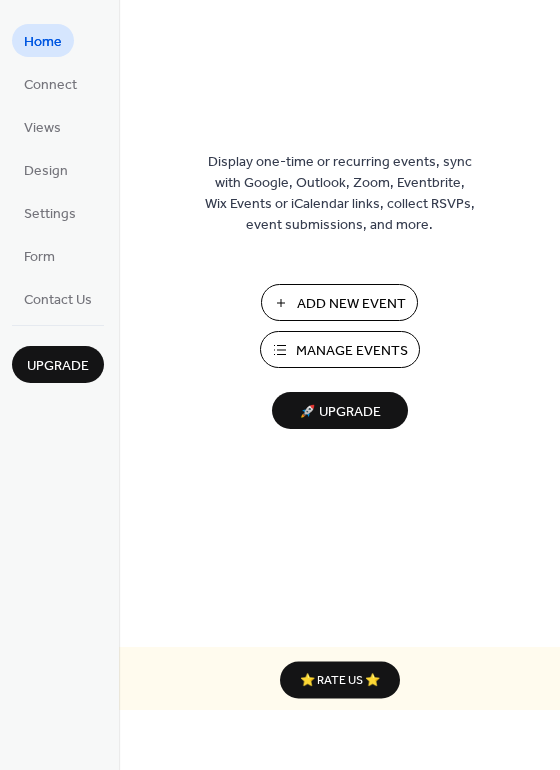 click on "Manage Events" at bounding box center (352, 351) 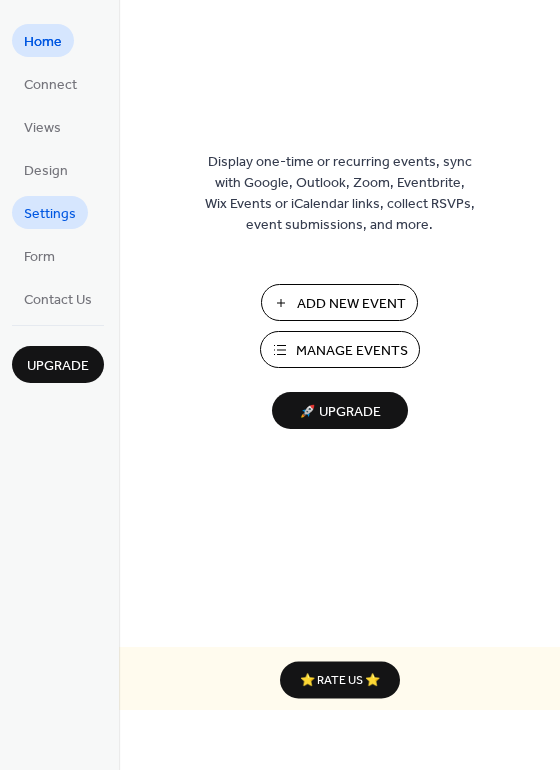 click on "Settings" at bounding box center [50, 214] 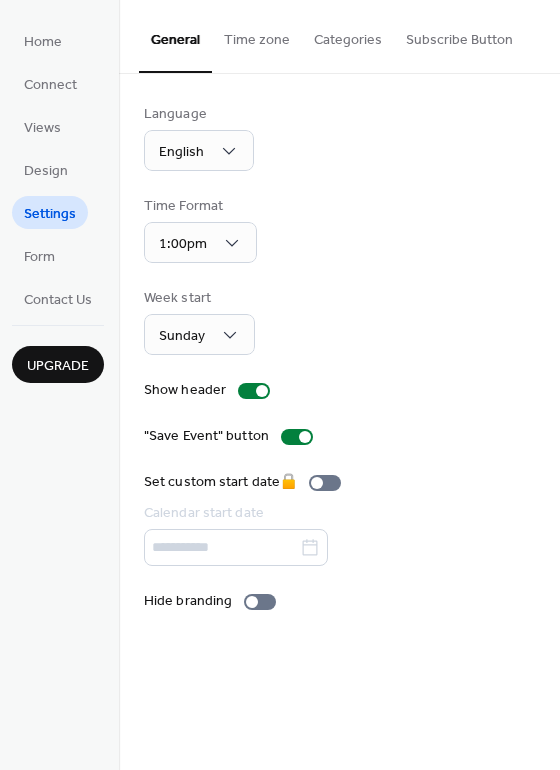 click on "Subscribe Button" at bounding box center [459, 35] 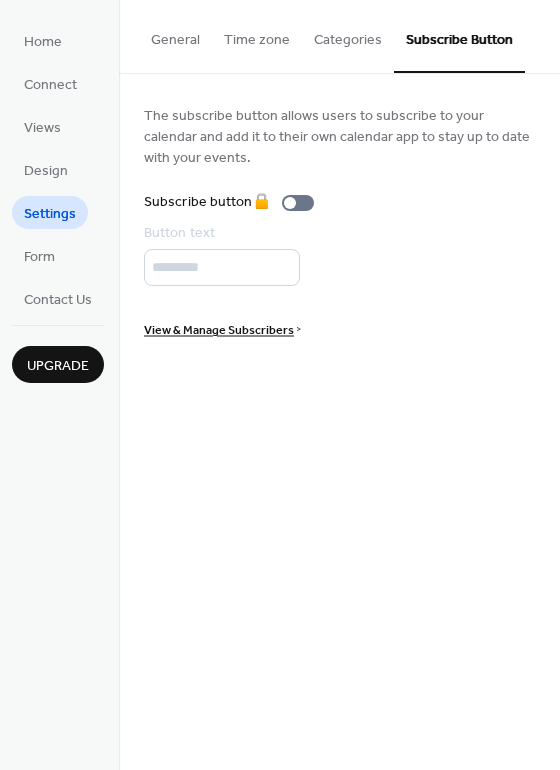 click on "Button text *********" at bounding box center [339, 254] 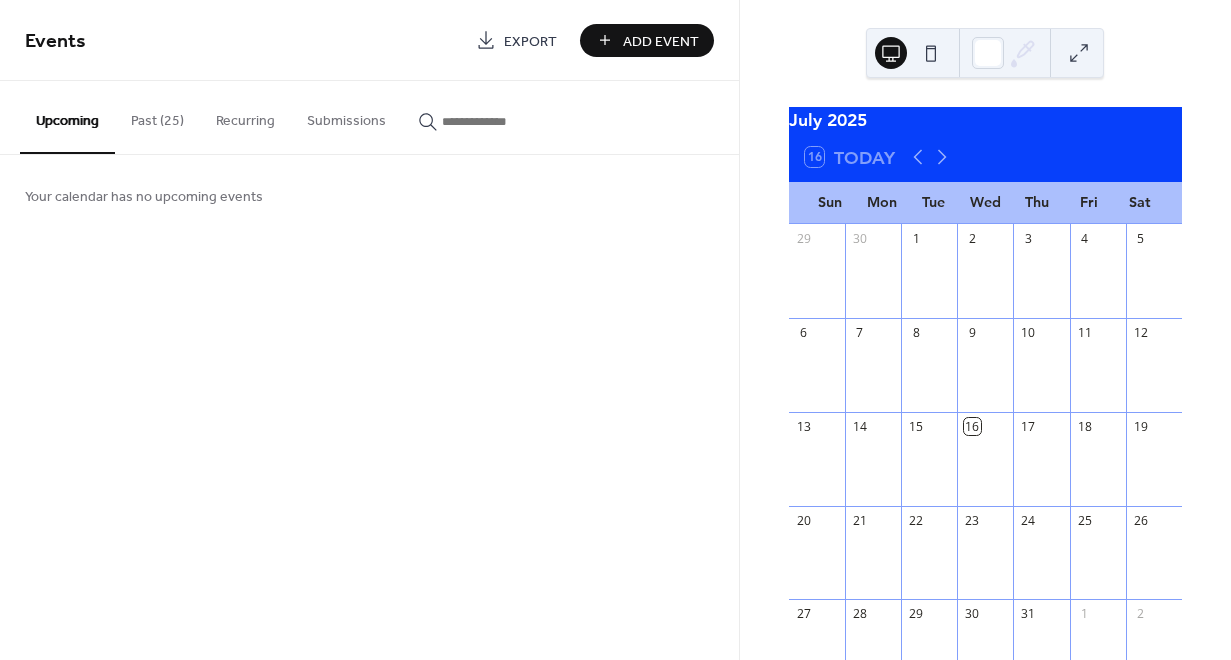 scroll, scrollTop: 0, scrollLeft: 0, axis: both 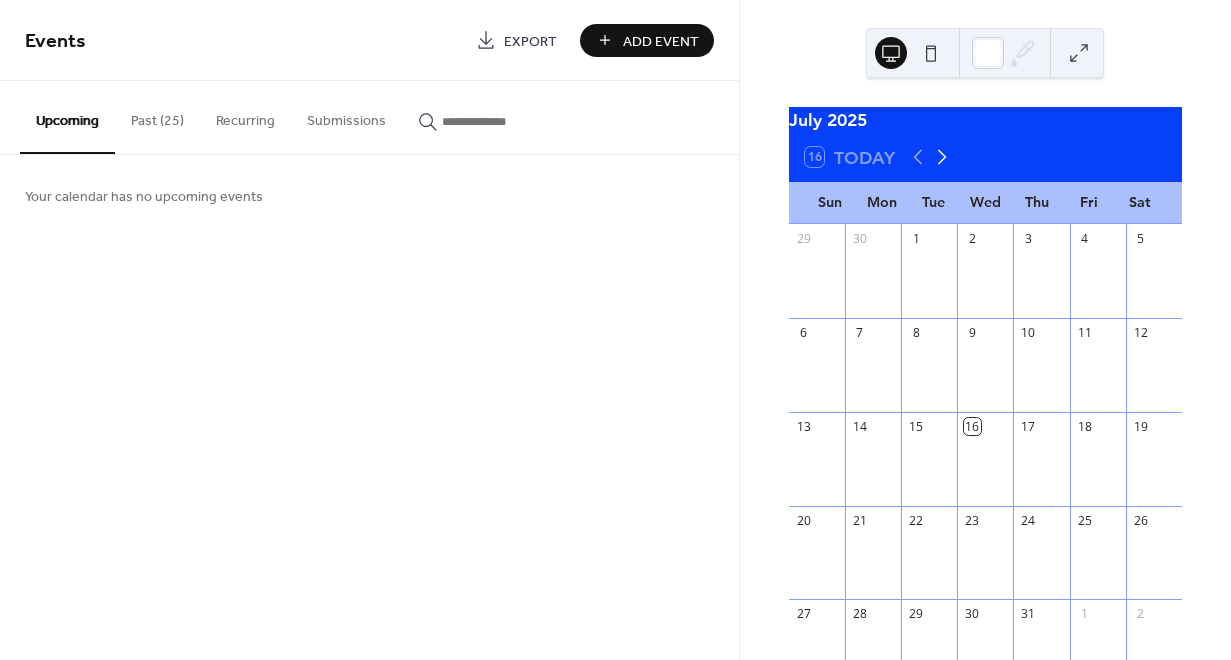 click 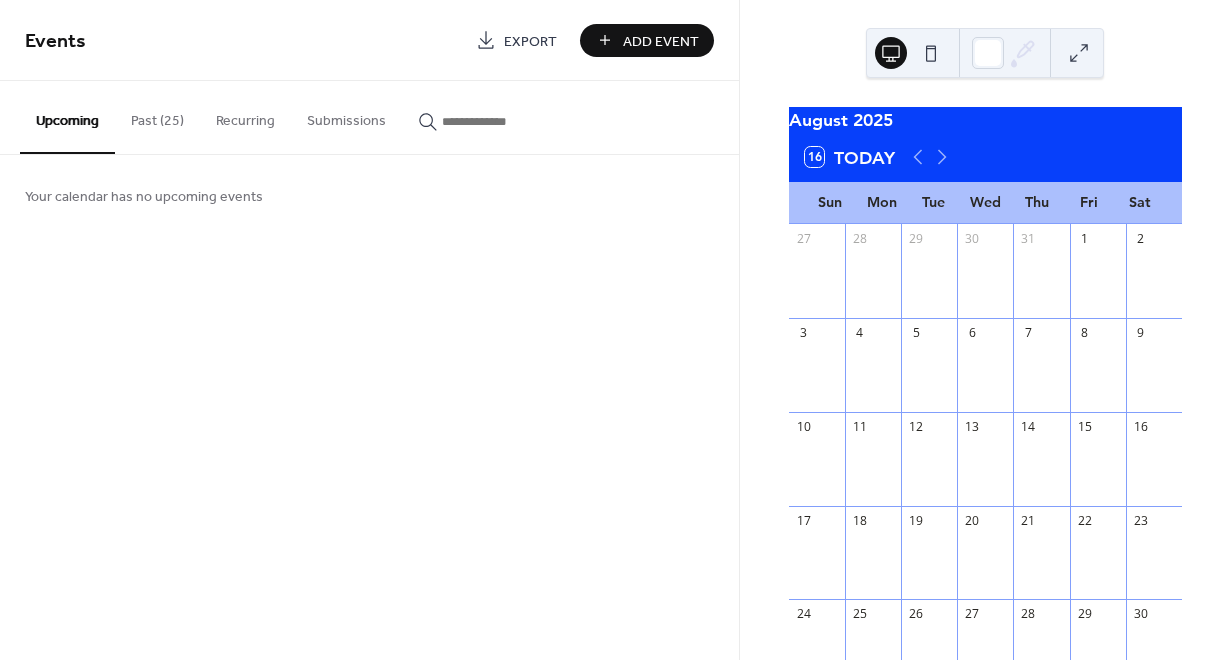 click at bounding box center [985, 564] 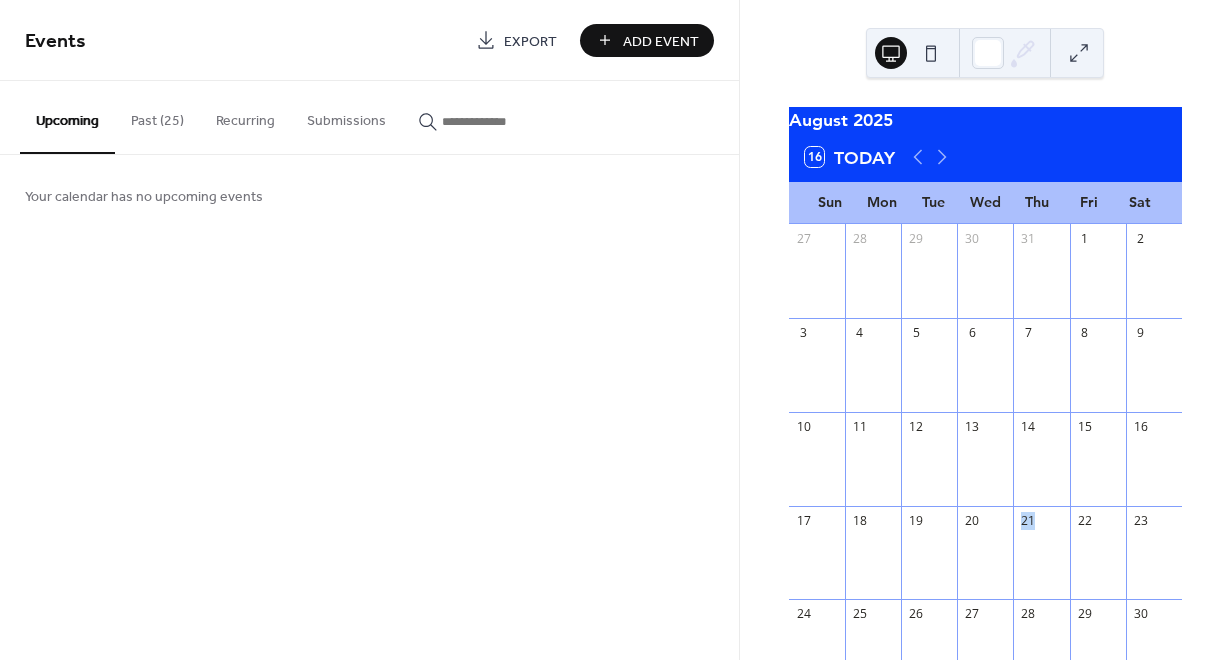 click at bounding box center (985, 564) 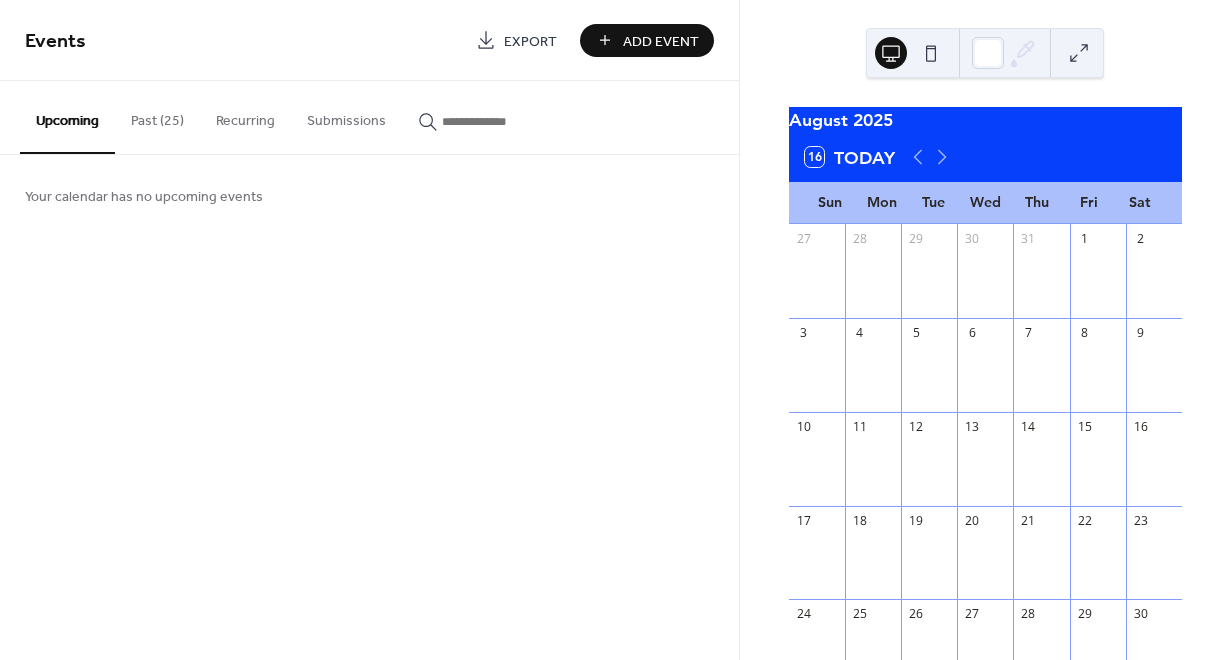 click at bounding box center [985, 564] 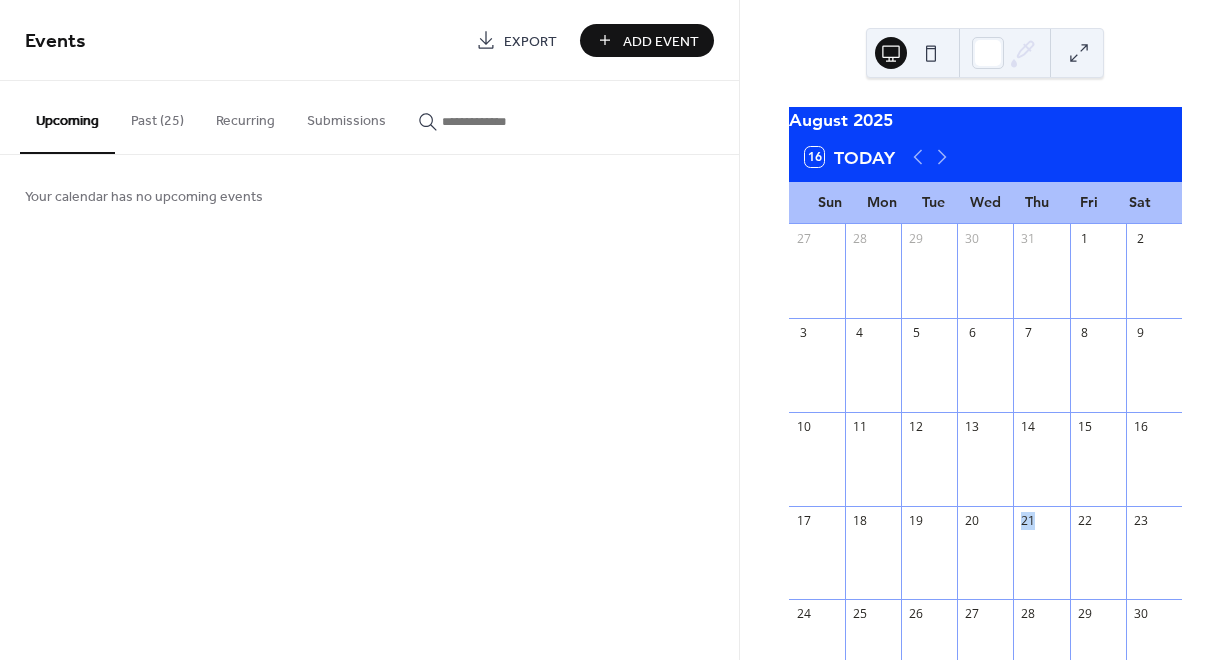 click at bounding box center (985, 564) 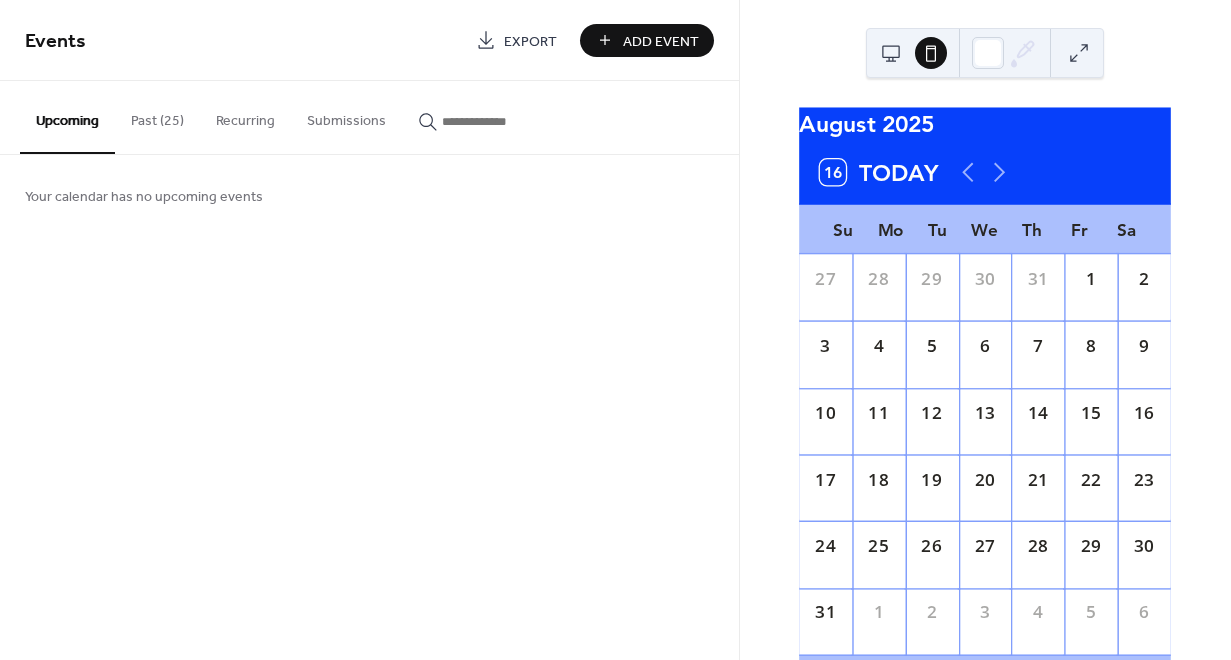 click on "Past (25)" at bounding box center (157, 116) 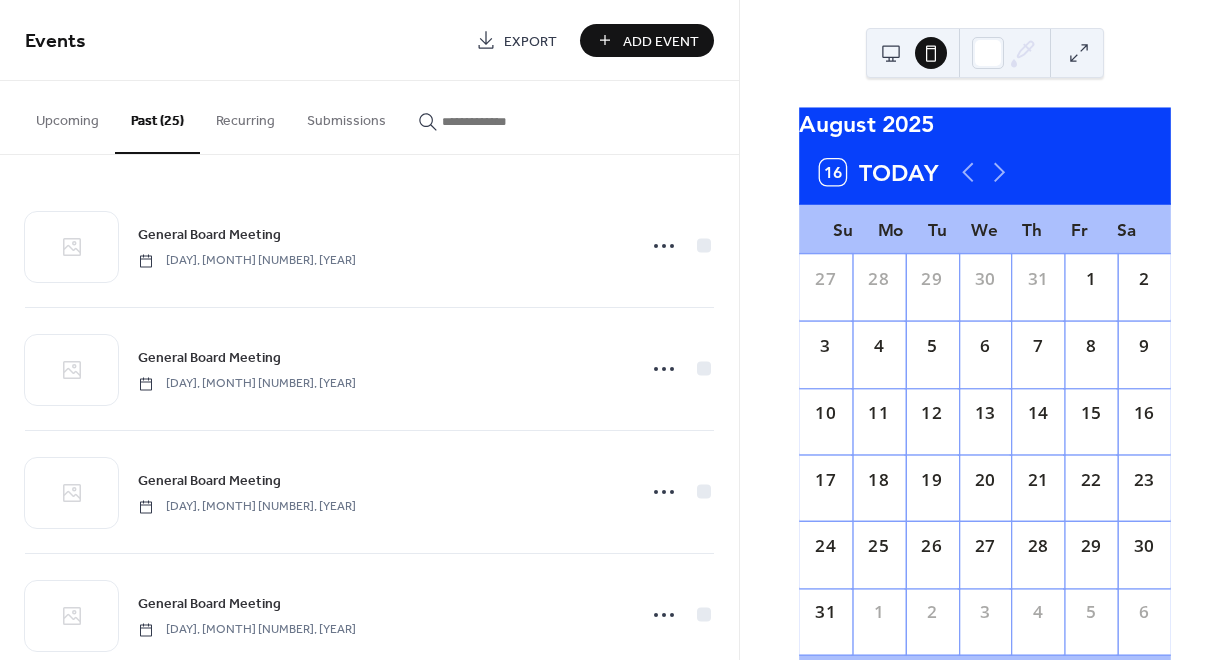 click on "Recurring" at bounding box center (245, 116) 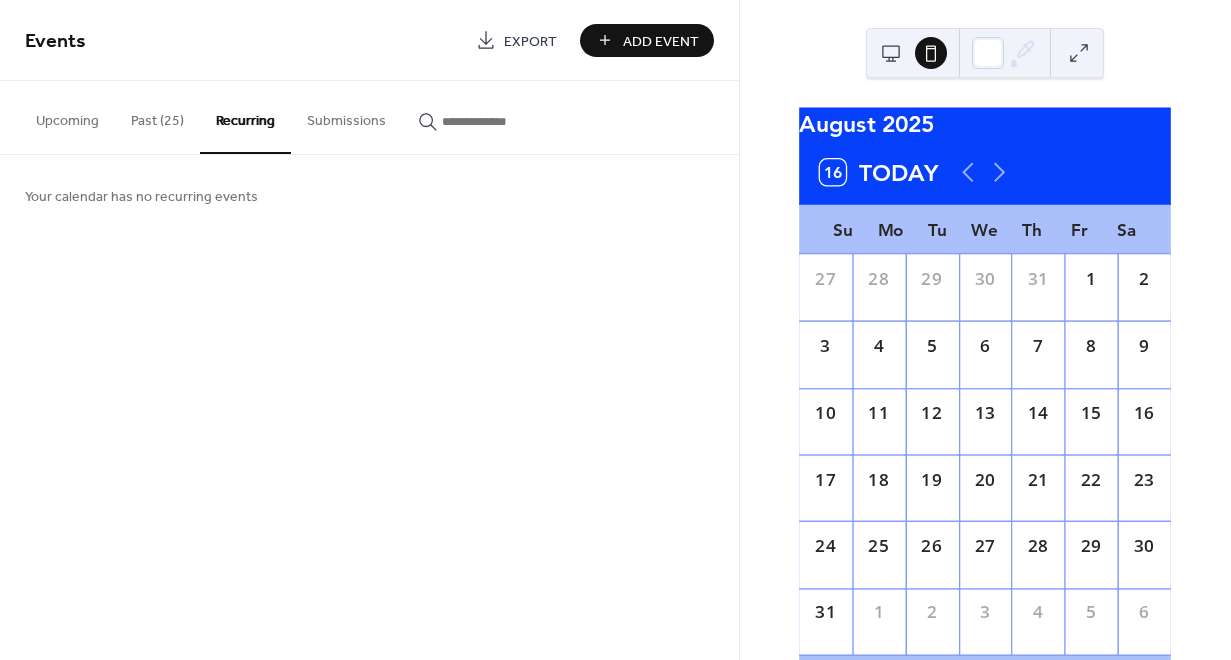 click on "Submissions" at bounding box center (346, 116) 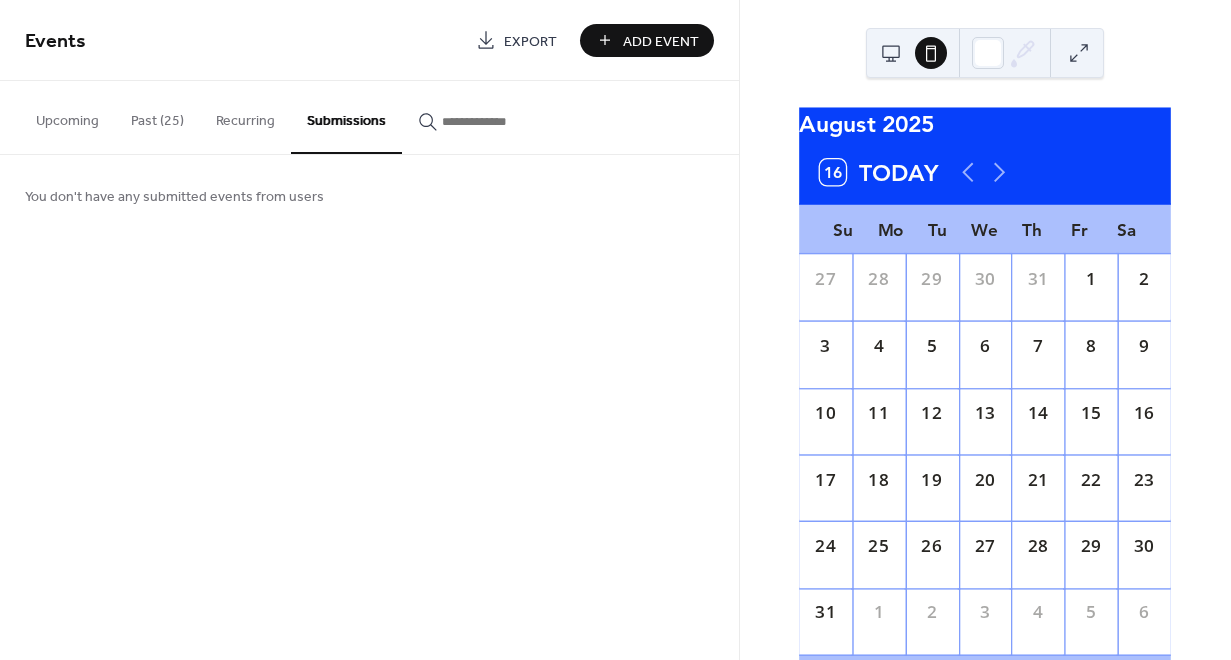 click on "Export" at bounding box center (530, 41) 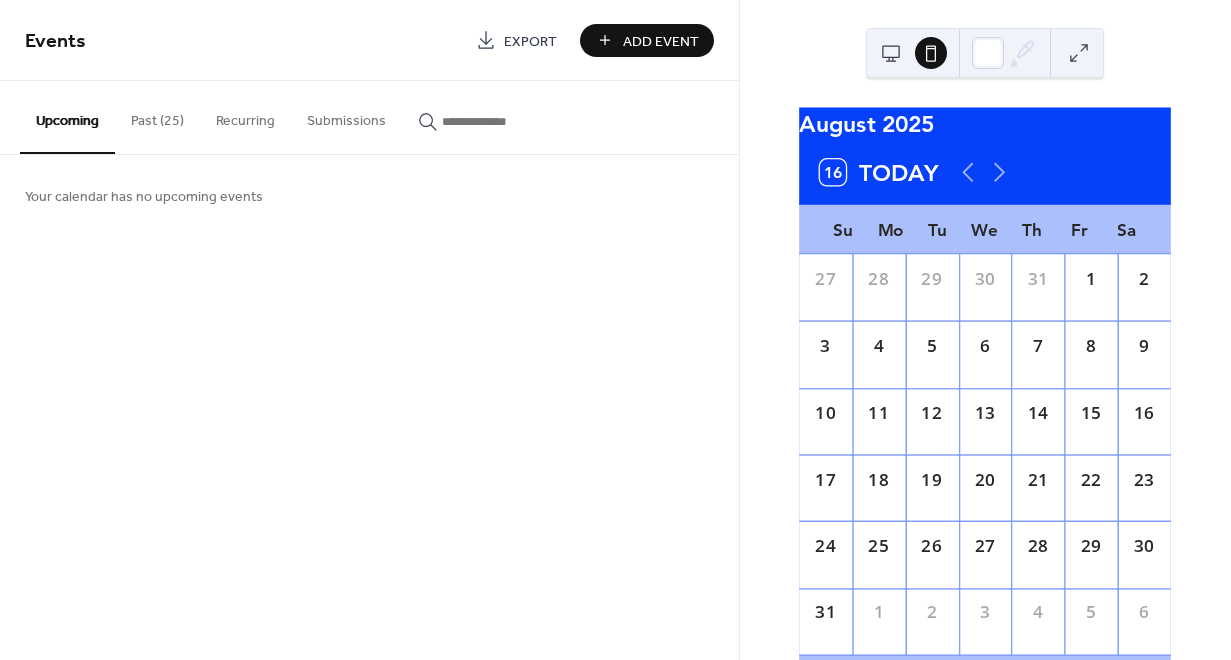 click on "Add Event" at bounding box center (661, 41) 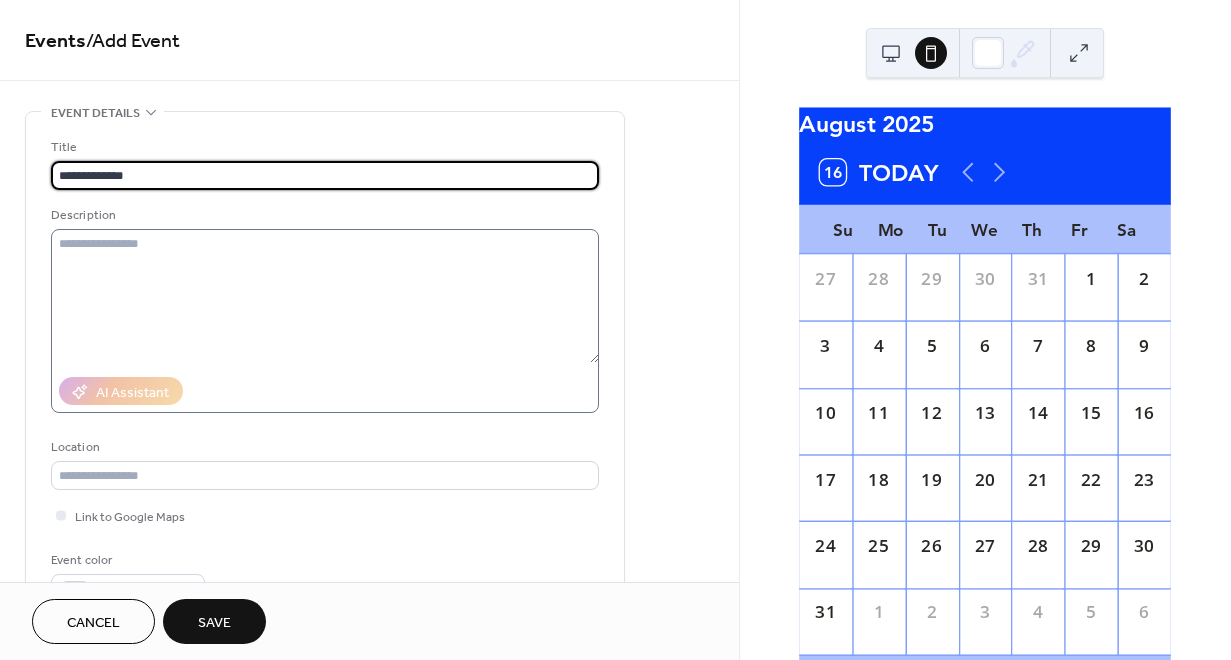 type on "**********" 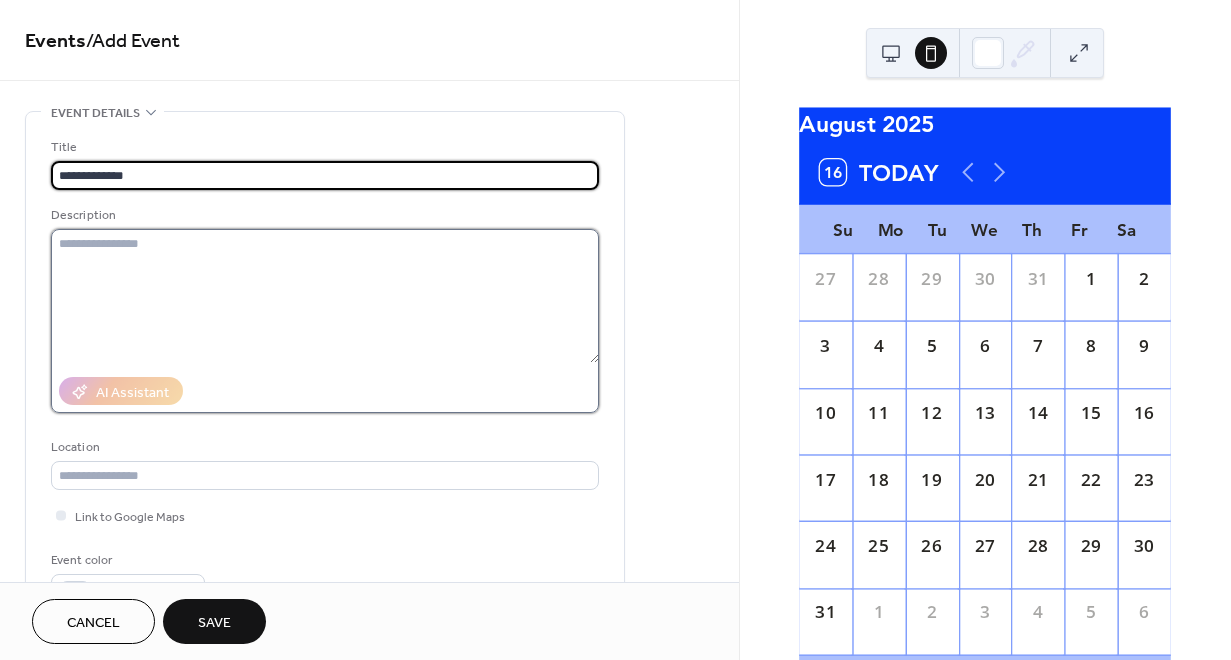 click at bounding box center (325, 296) 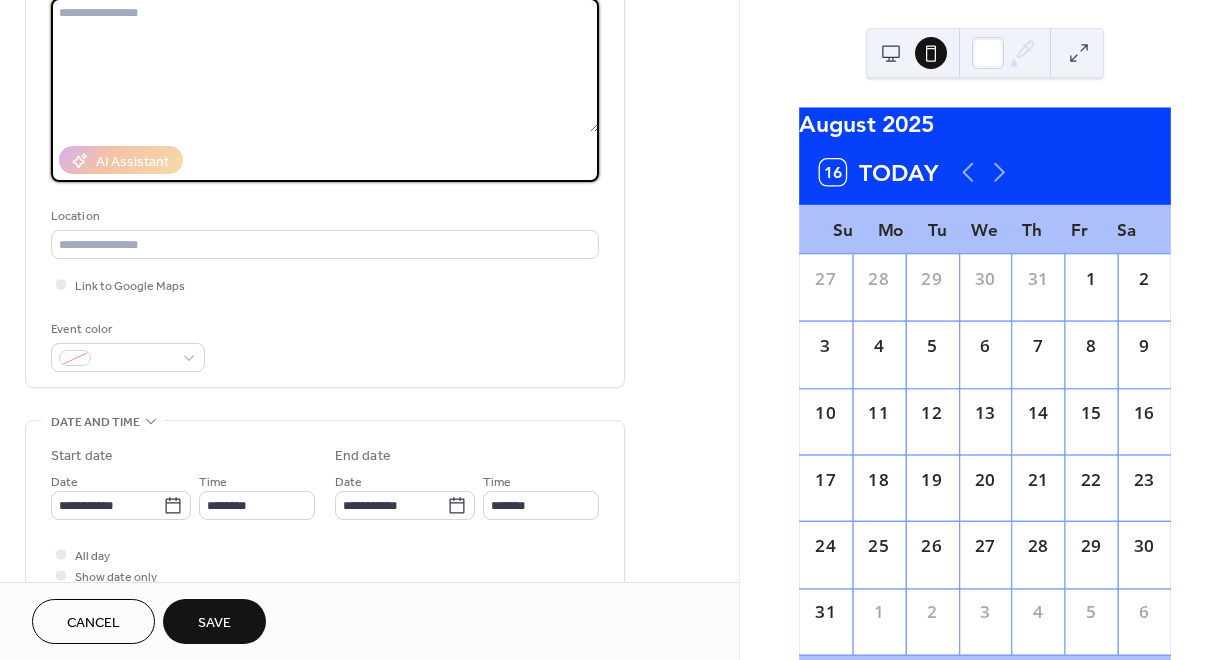 scroll, scrollTop: 235, scrollLeft: 0, axis: vertical 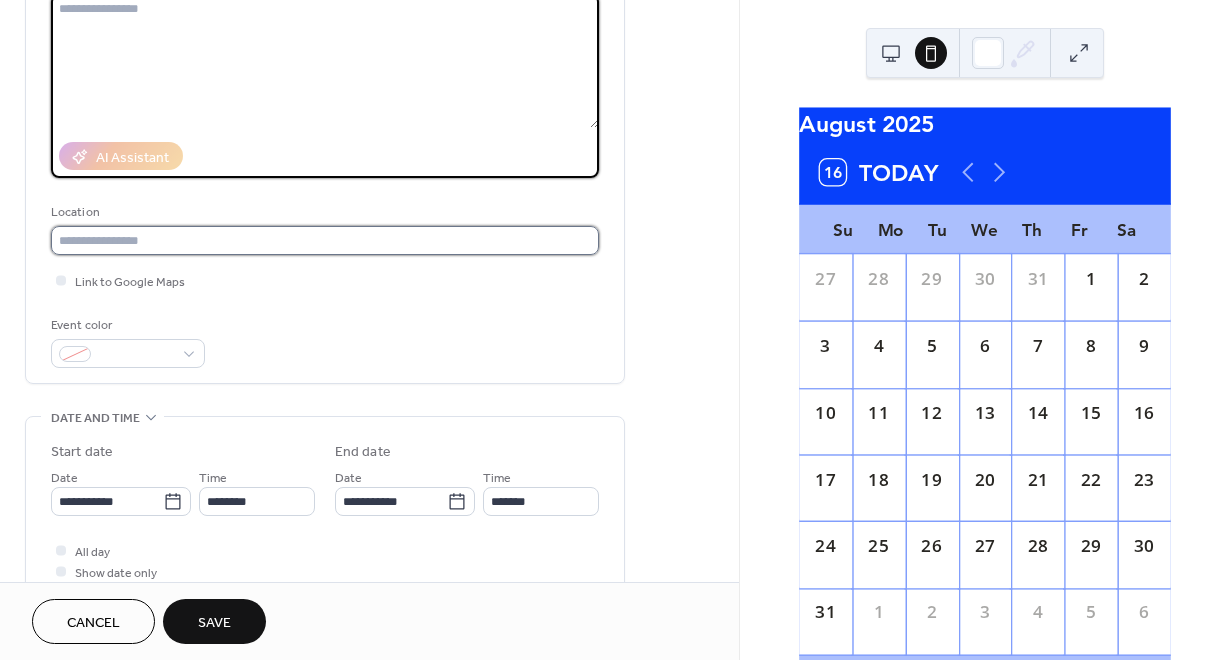 click at bounding box center (325, 240) 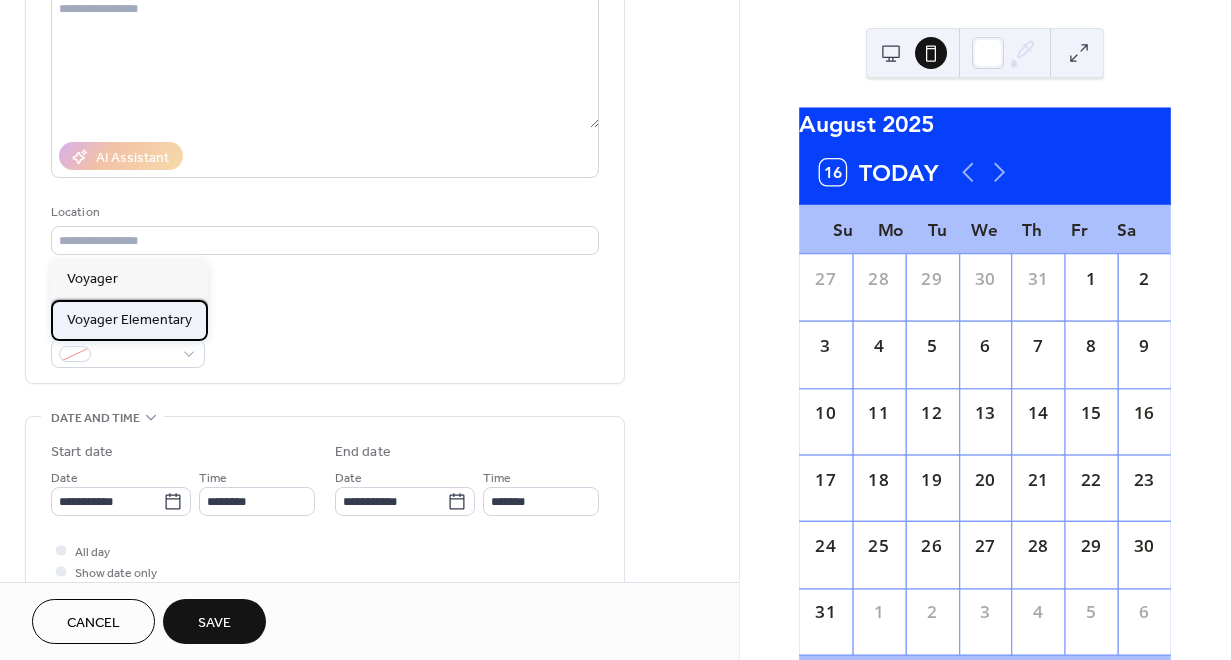 click on "Voyager Elementary" at bounding box center [129, 319] 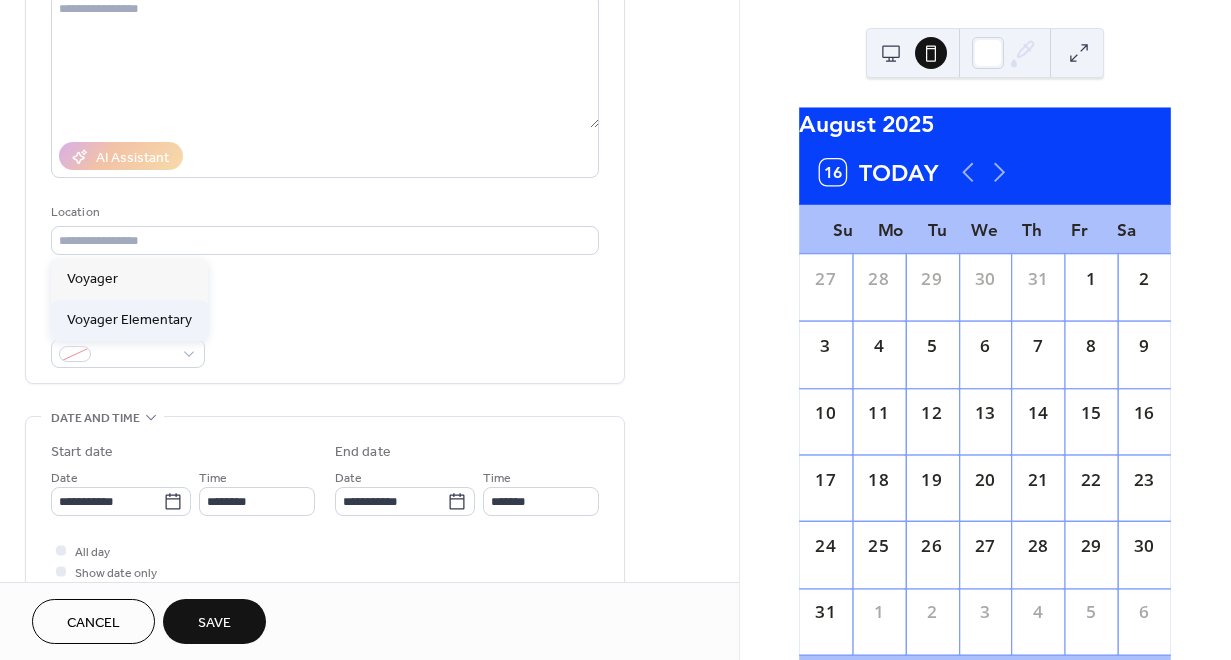 type on "**********" 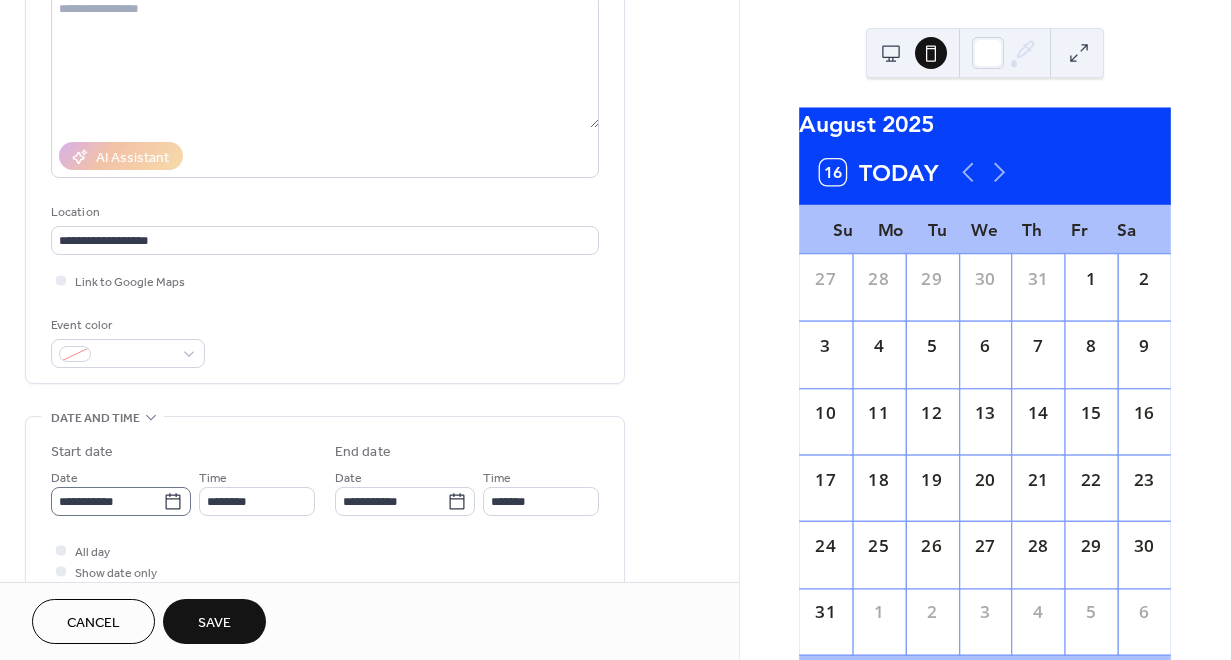 click 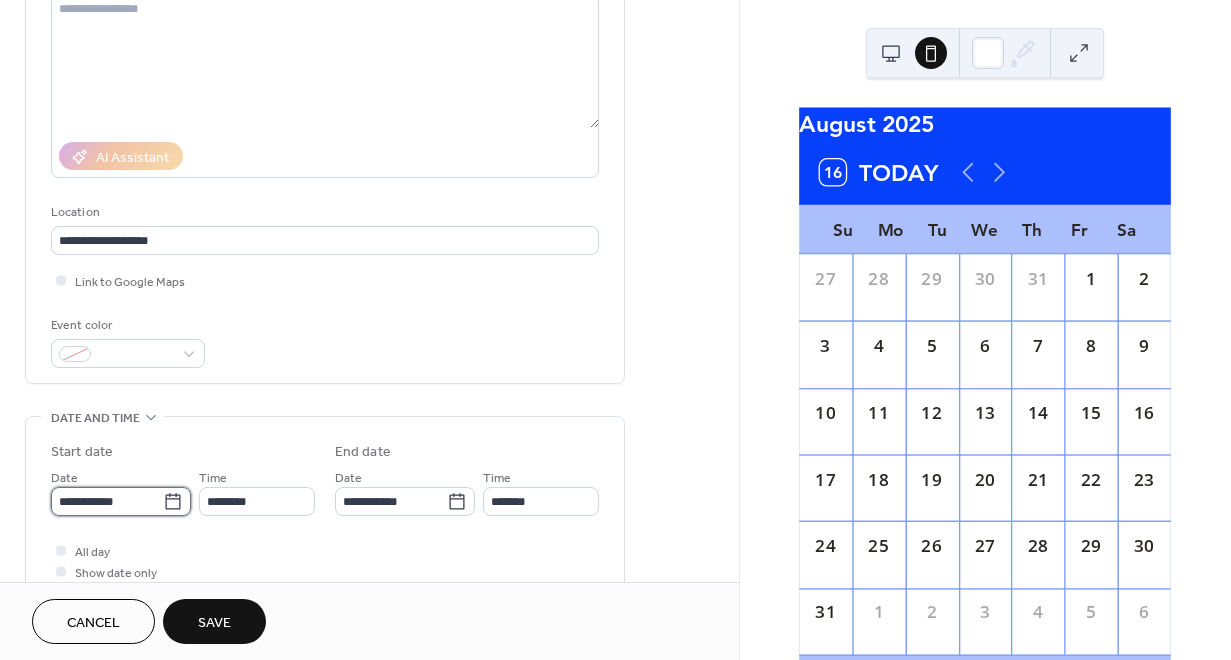 click on "**********" at bounding box center [107, 501] 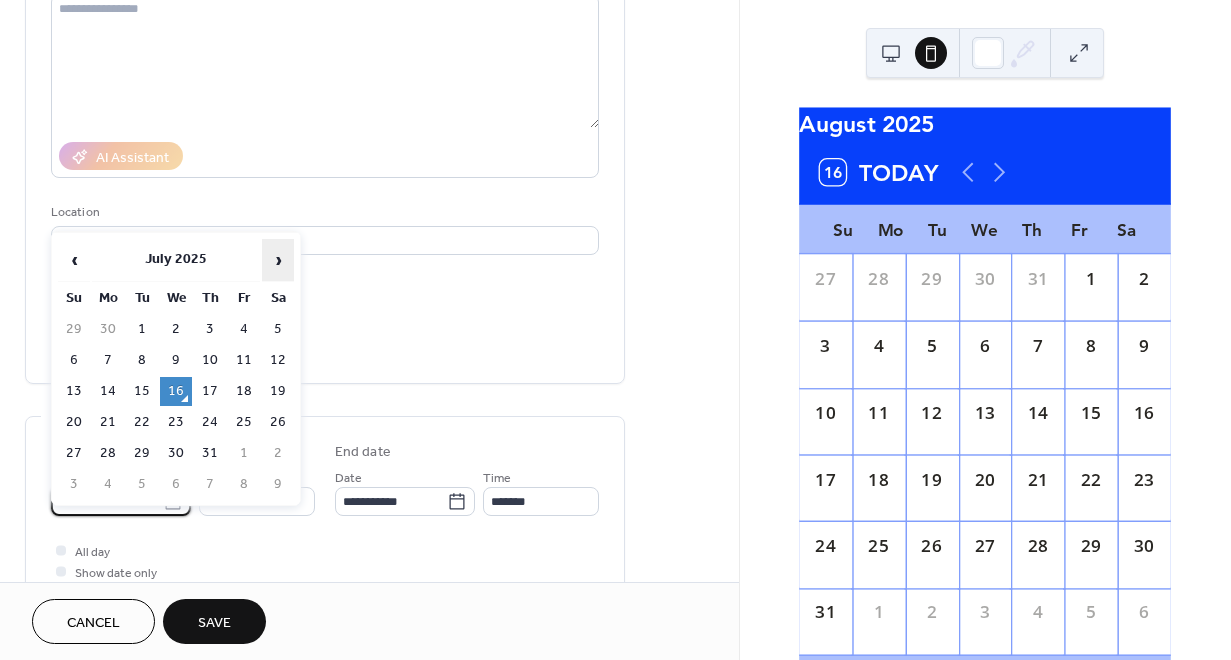 click on "›" at bounding box center (278, 260) 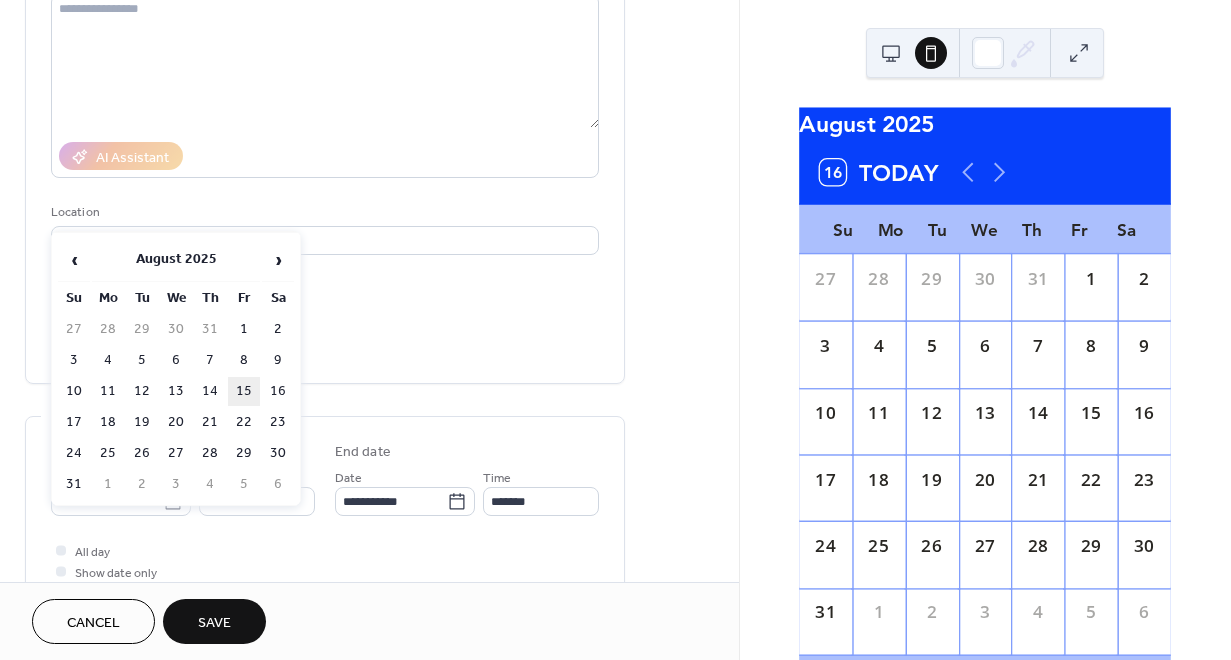 click on "15" at bounding box center [244, 391] 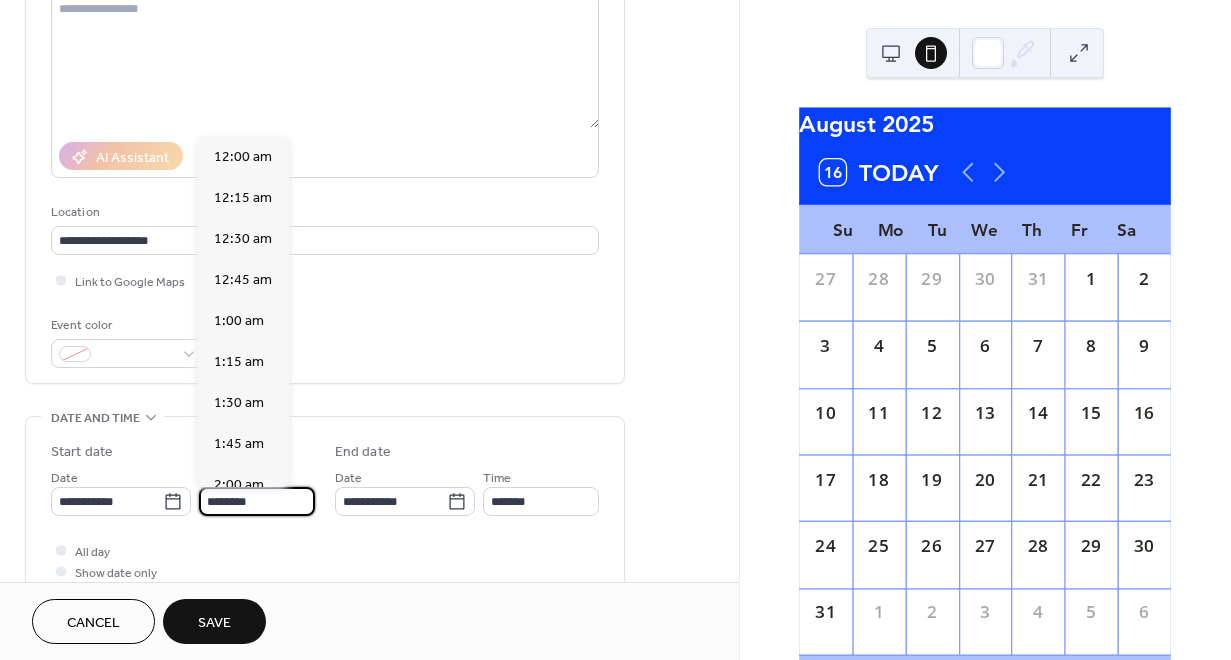 click on "********" at bounding box center [257, 501] 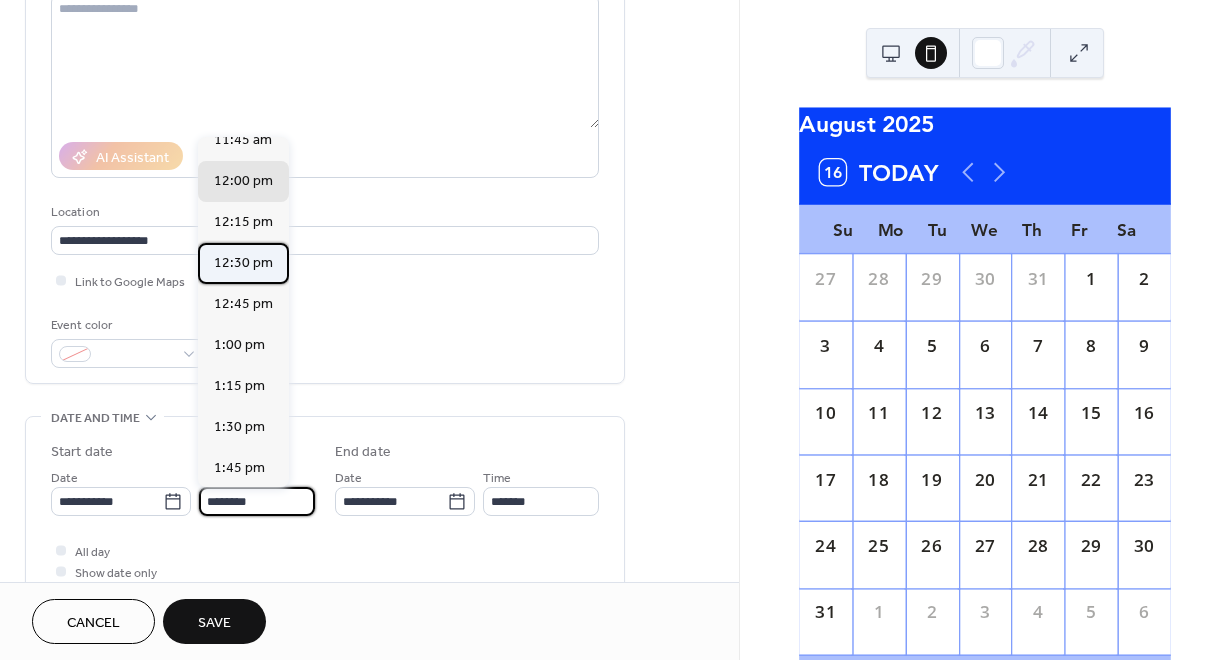 click on "12:30 pm" at bounding box center (243, 262) 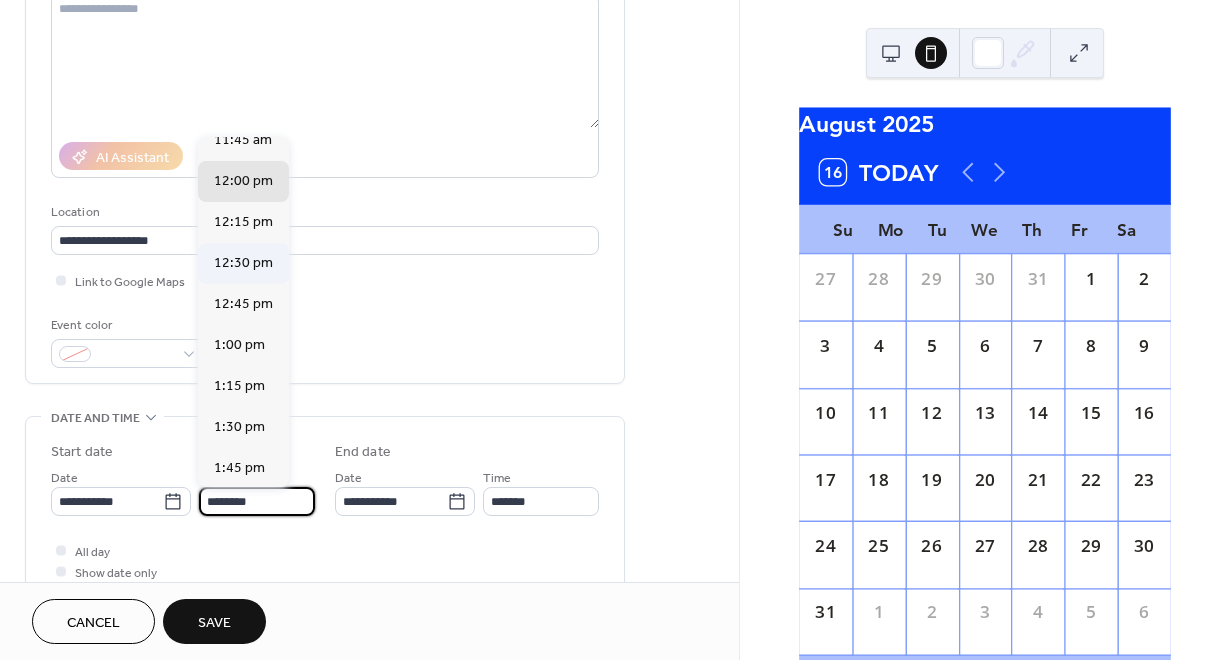 type on "********" 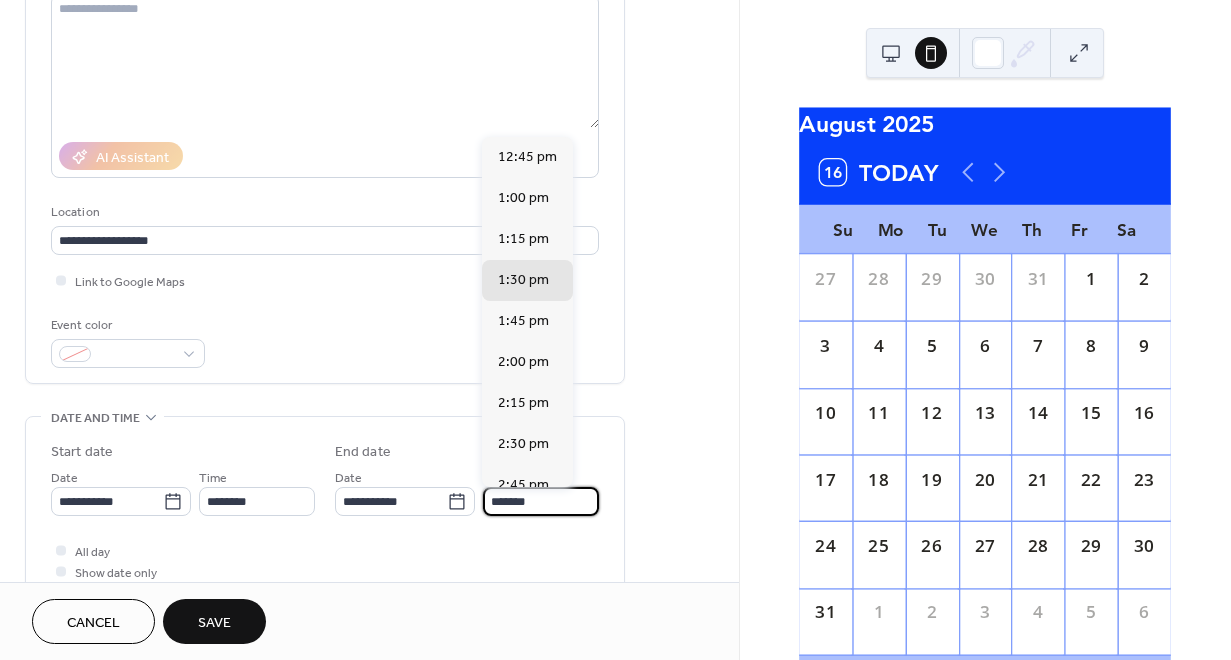 click on "*******" at bounding box center (541, 501) 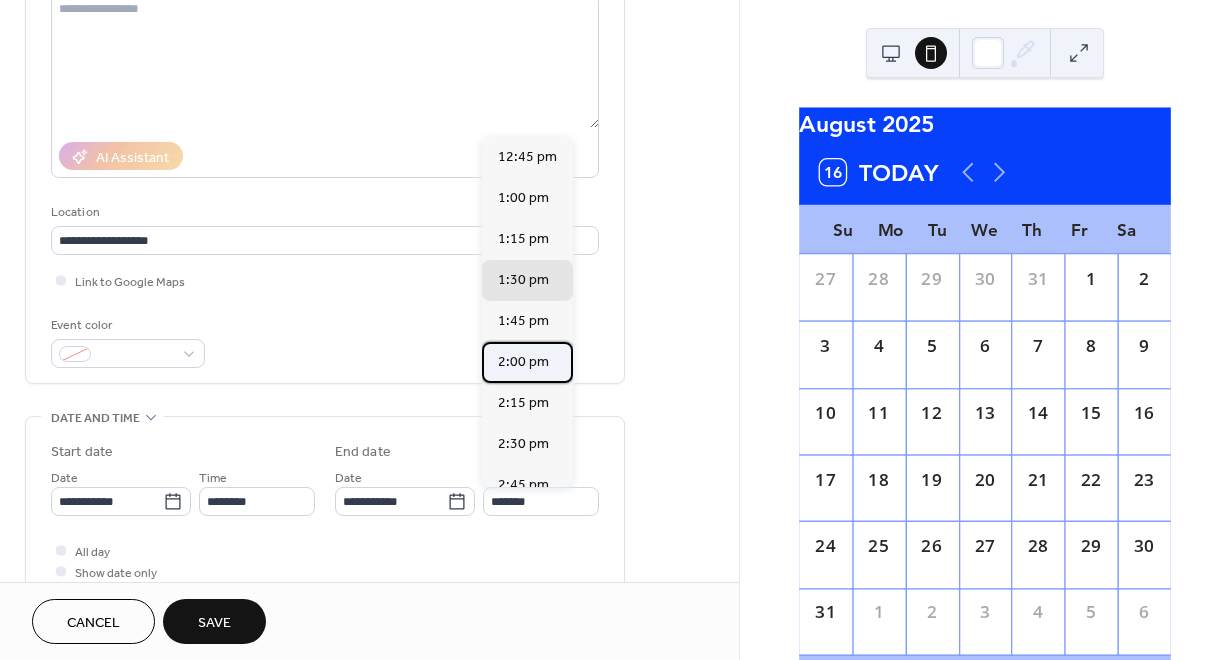 click on "2:00 pm" at bounding box center (523, 361) 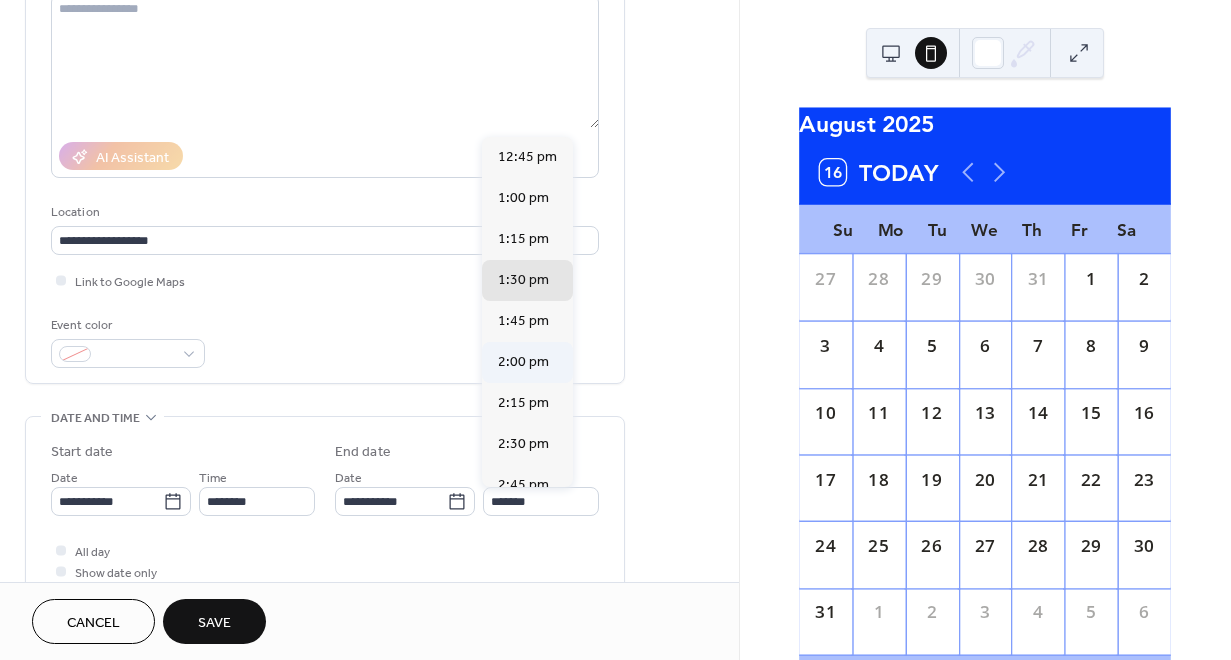 type on "*******" 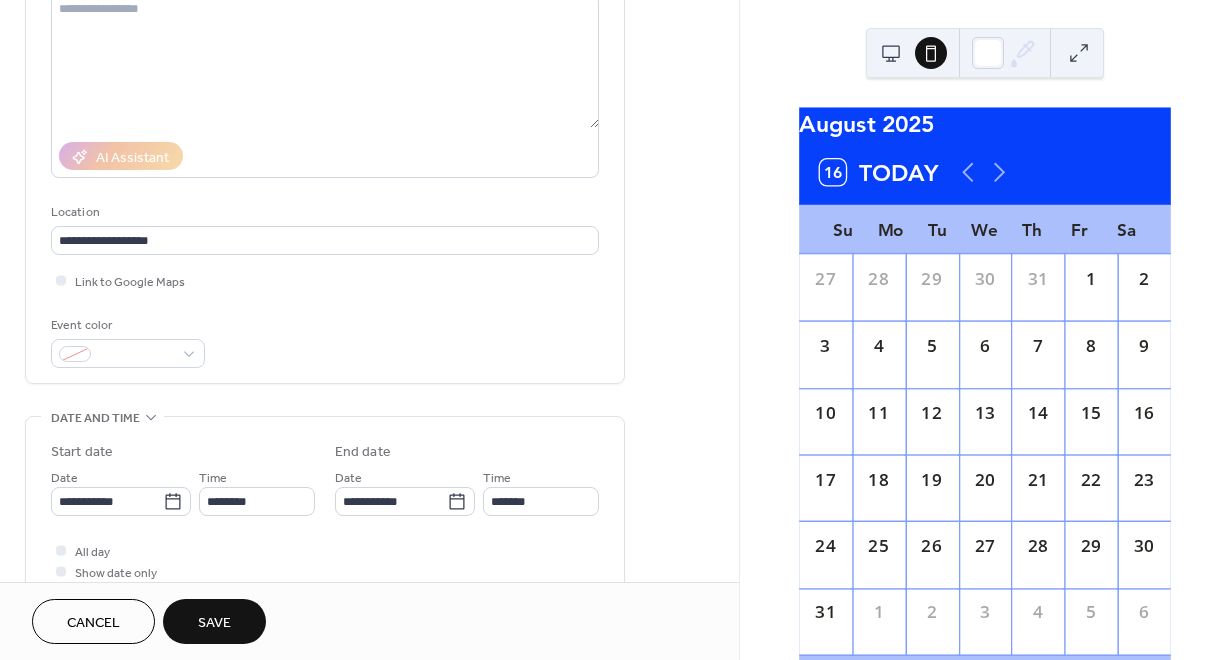 click on "Cancel Save" at bounding box center (369, 621) 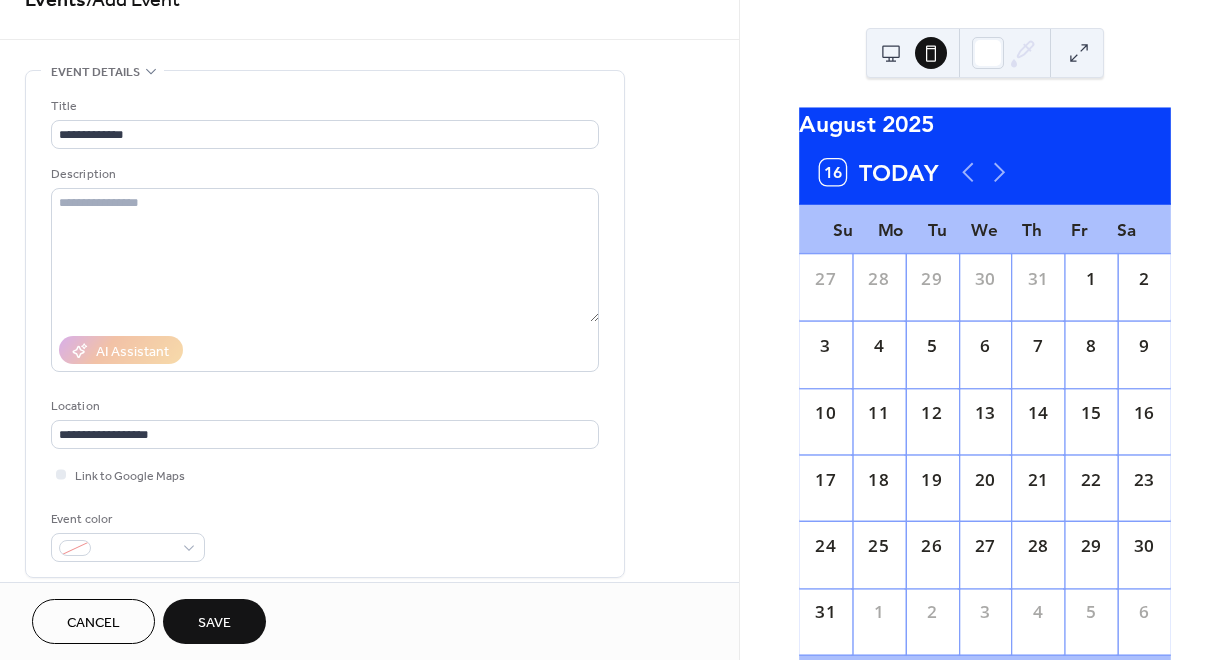 scroll, scrollTop: 39, scrollLeft: 0, axis: vertical 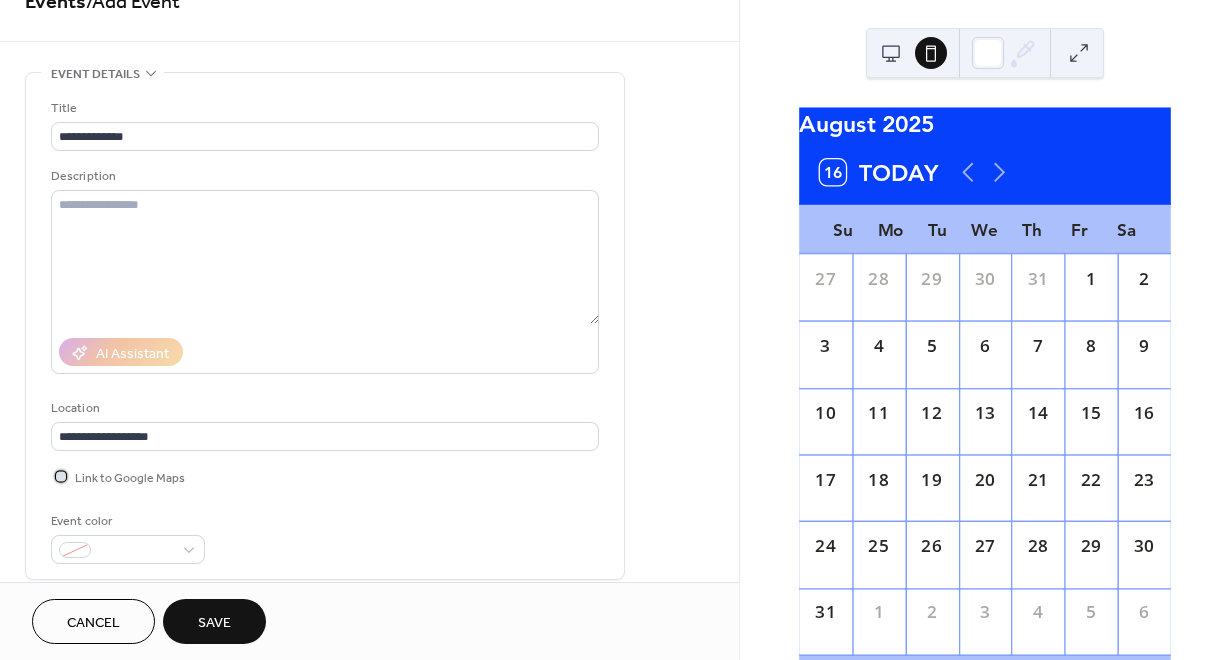 click at bounding box center [61, 476] 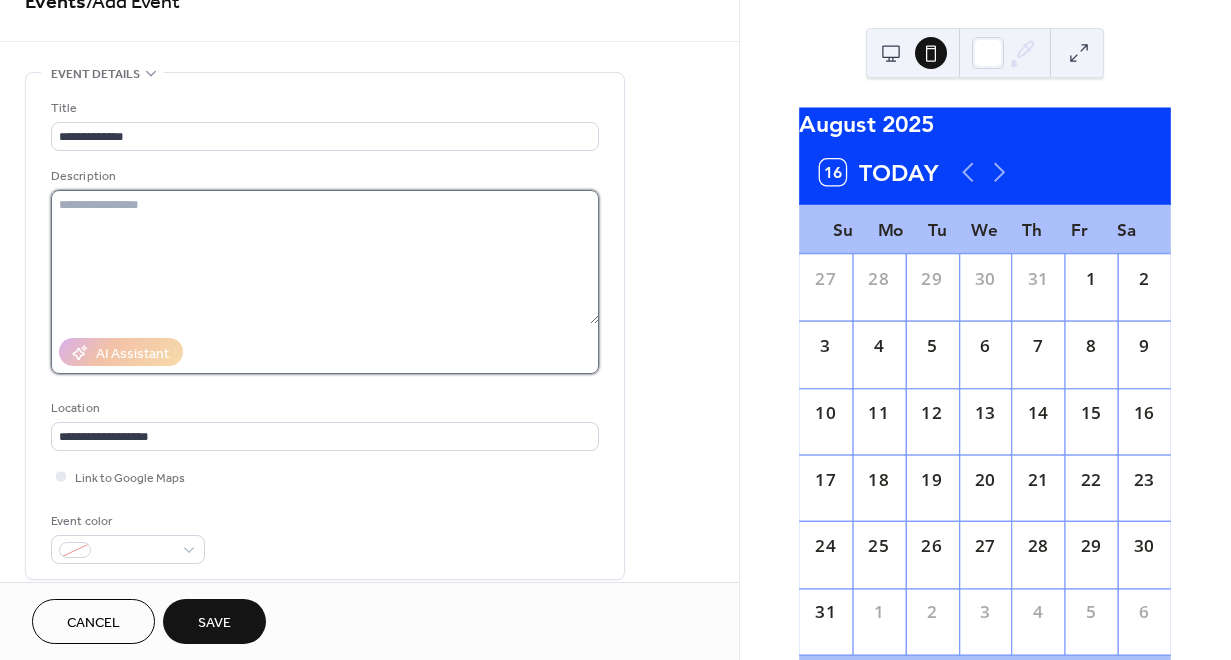 click at bounding box center (325, 257) 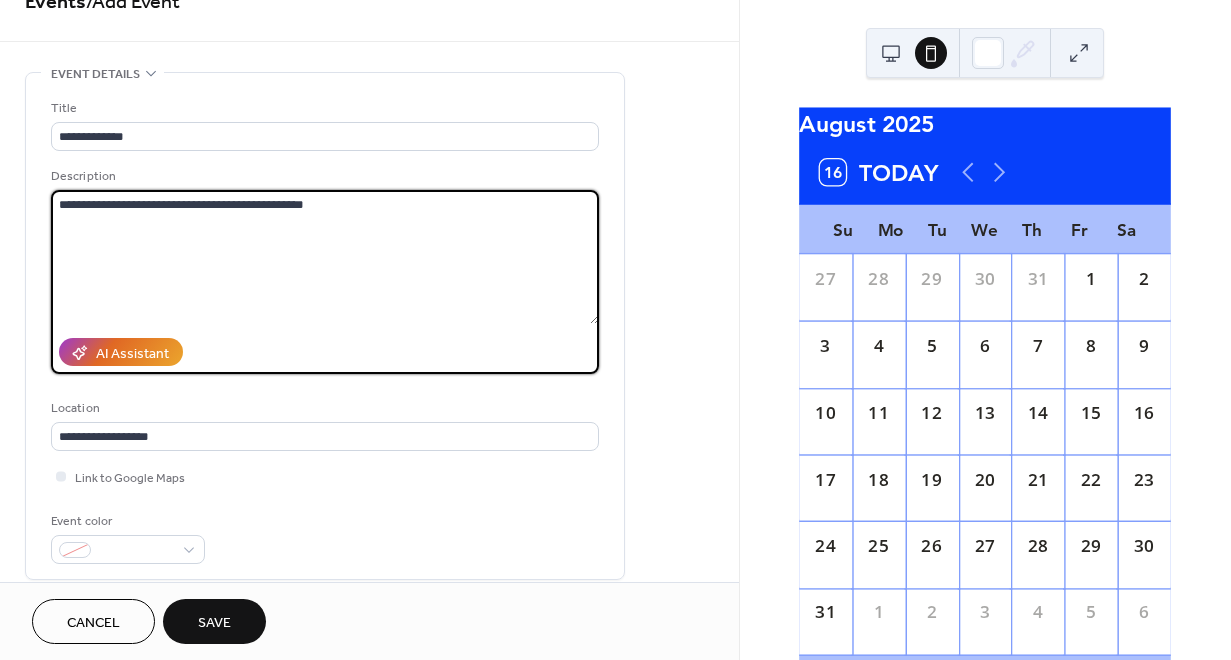 type on "**********" 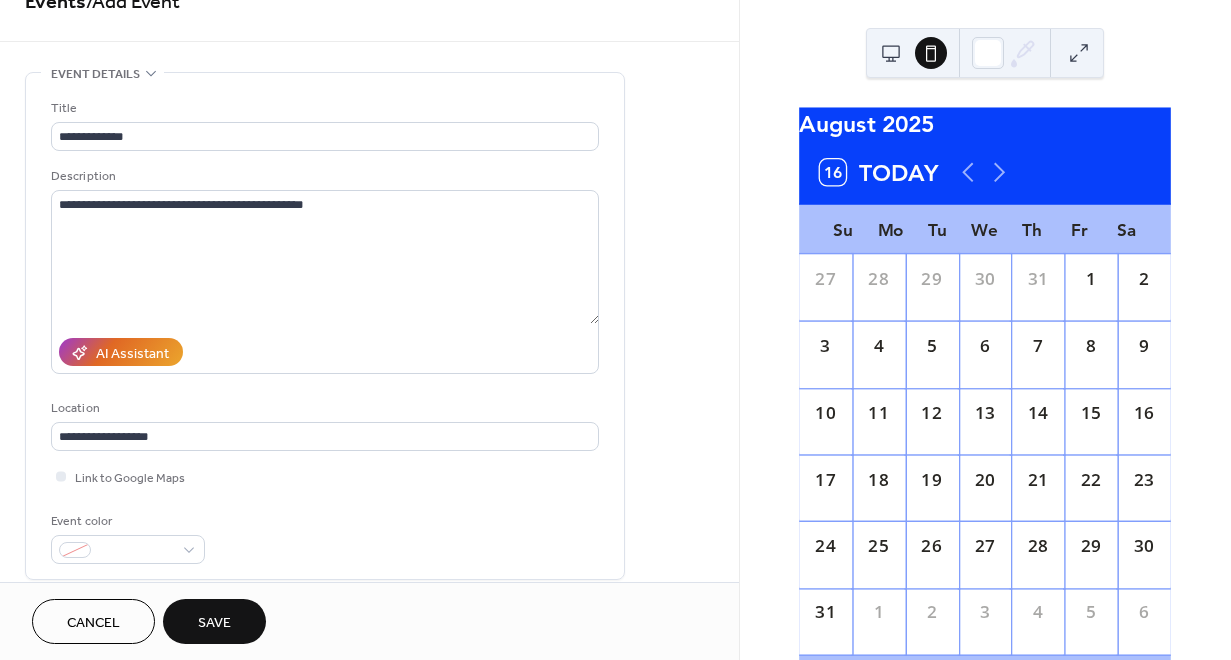 click on "Save" at bounding box center [214, 621] 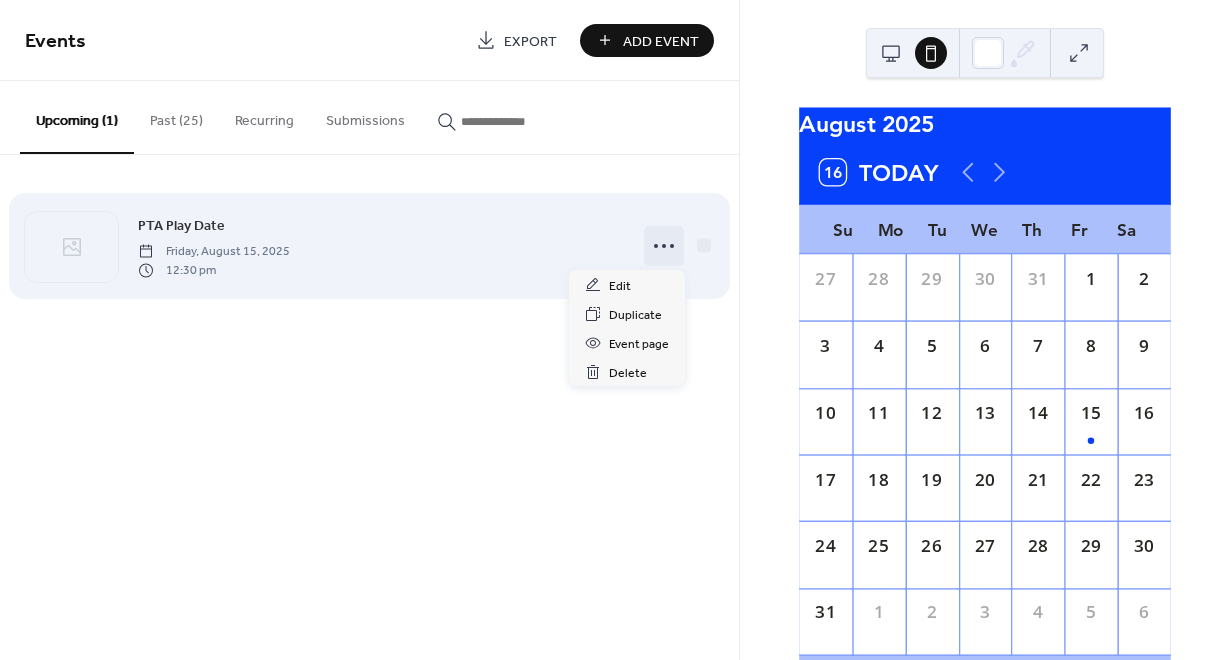click 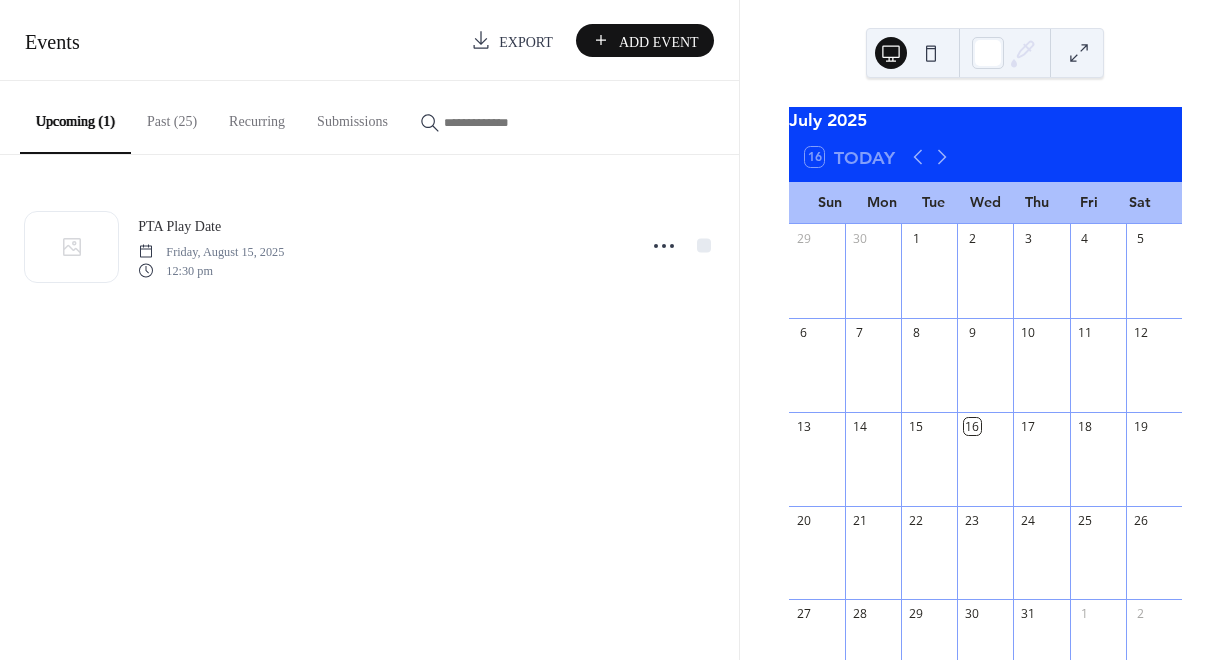 scroll, scrollTop: 0, scrollLeft: 0, axis: both 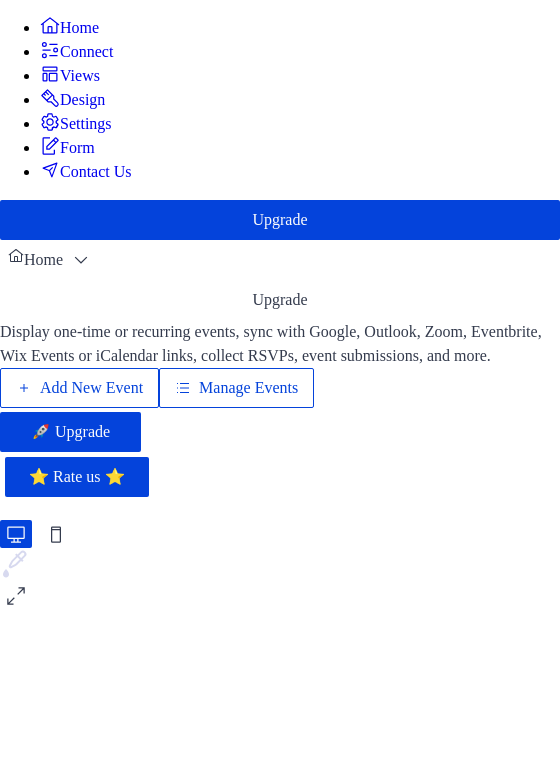 click on "Connect" at bounding box center [86, 52] 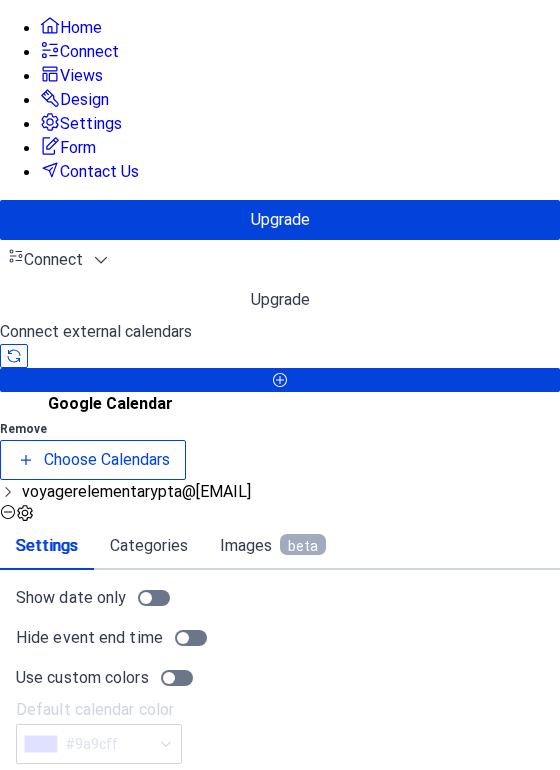 click on "Remove" at bounding box center (280, 428) 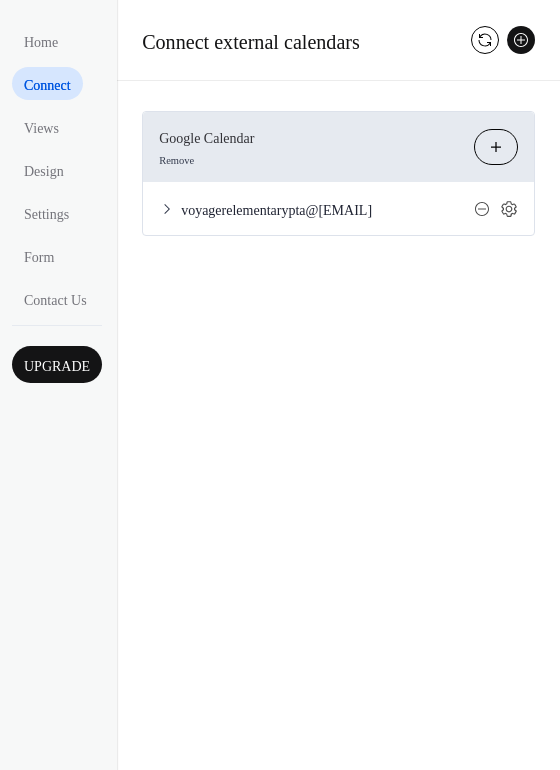 click on "Remove" at bounding box center (308, 157) 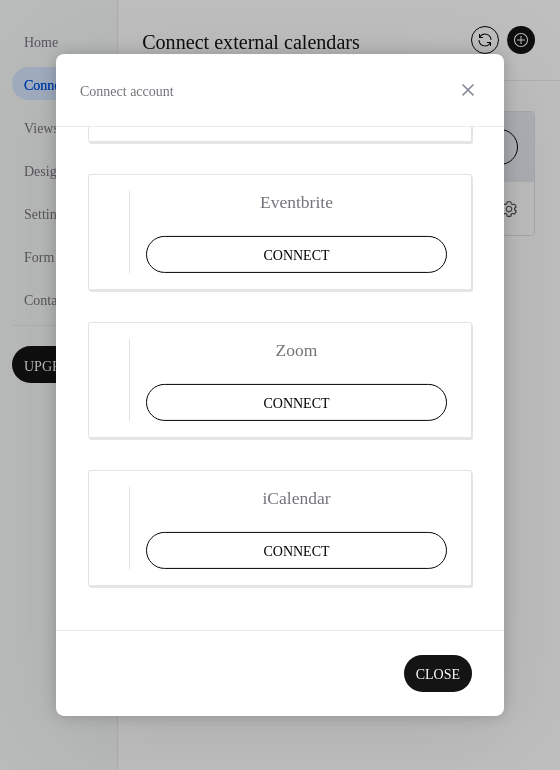 scroll, scrollTop: 449, scrollLeft: 0, axis: vertical 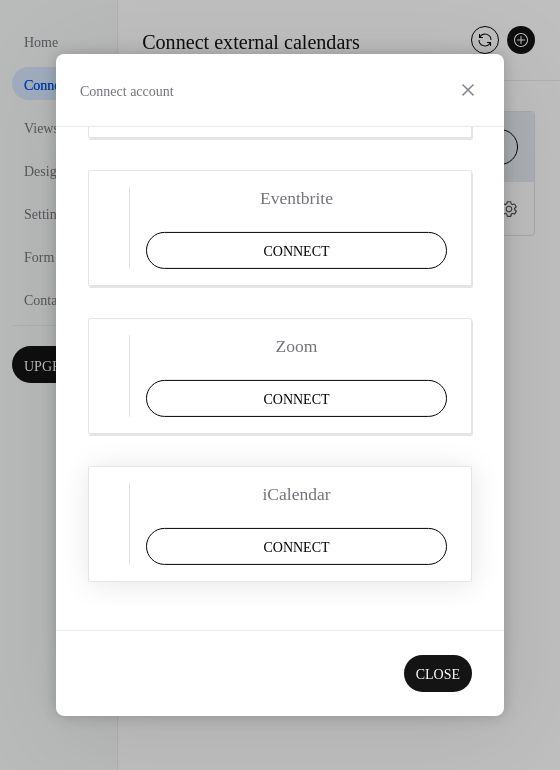 click on "Connect" at bounding box center (296, 546) 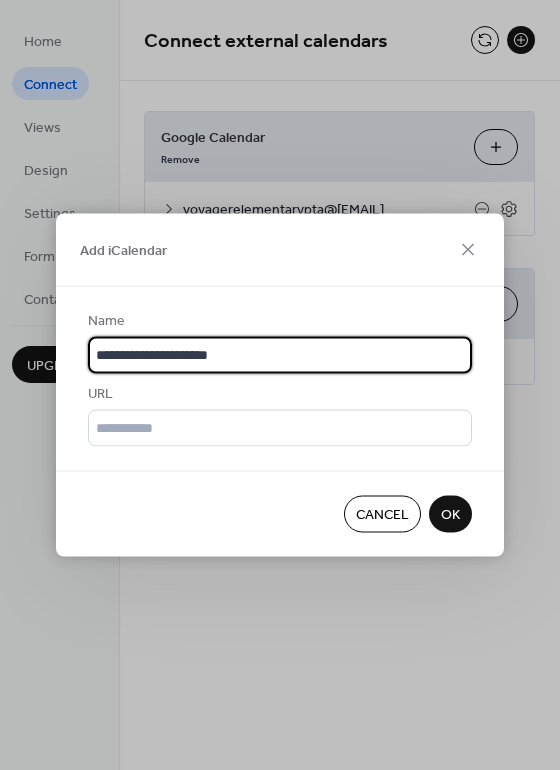 type on "**********" 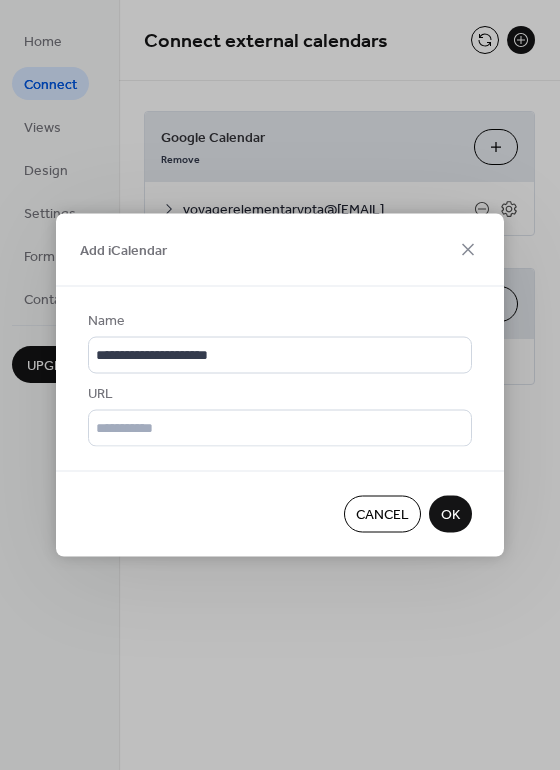 click on "OK" at bounding box center (450, 515) 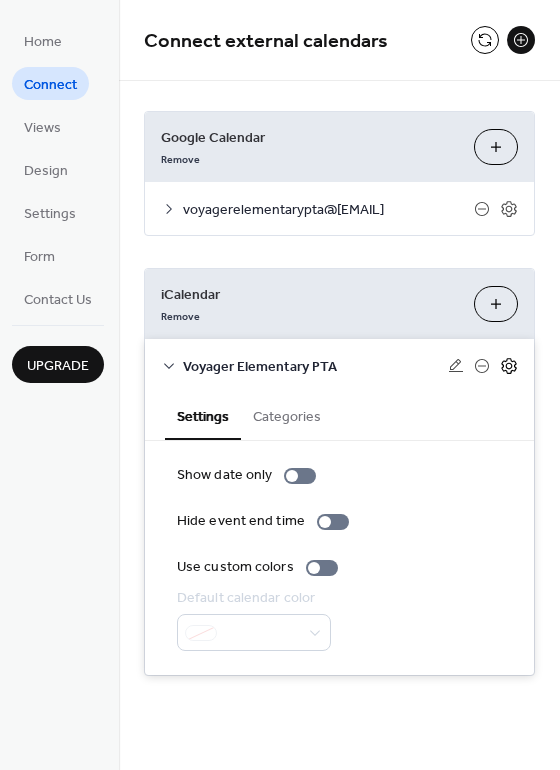 click 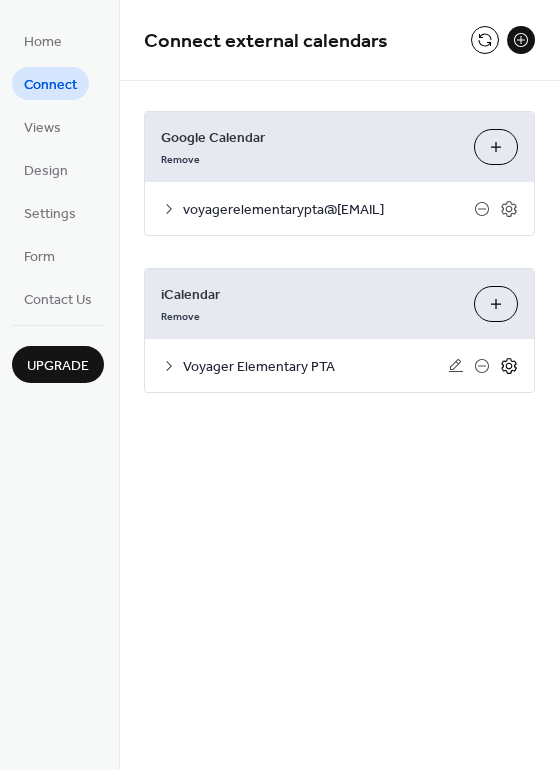 click 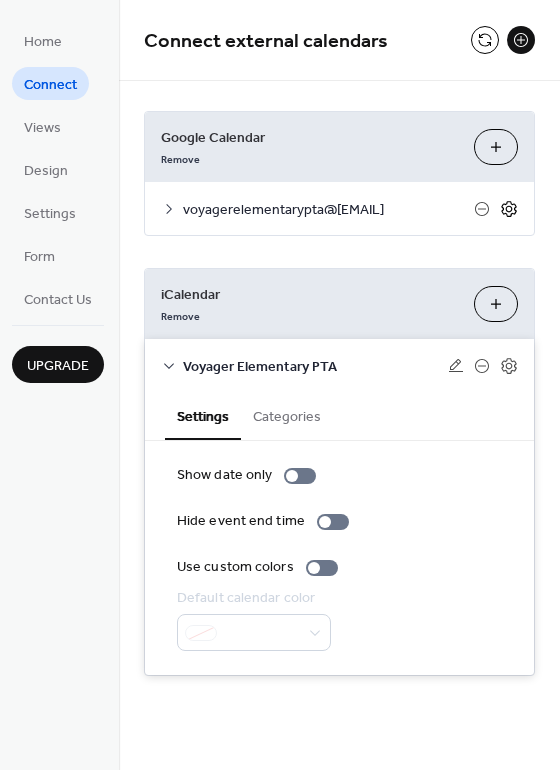 click 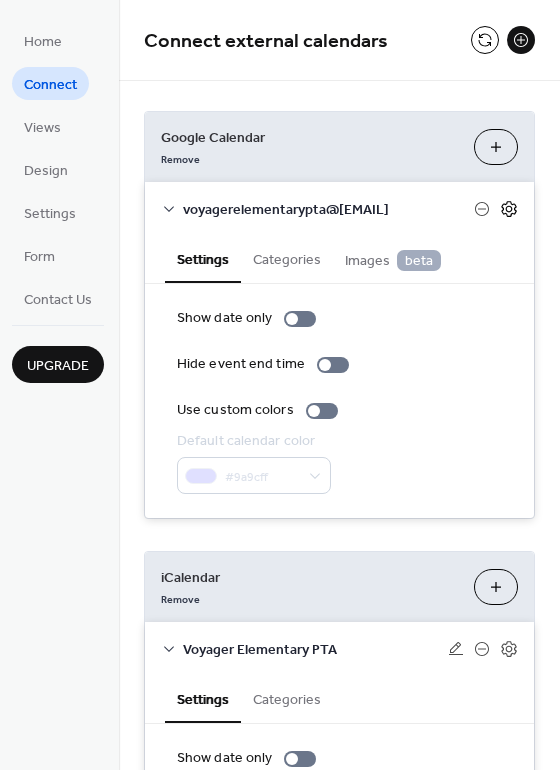 click 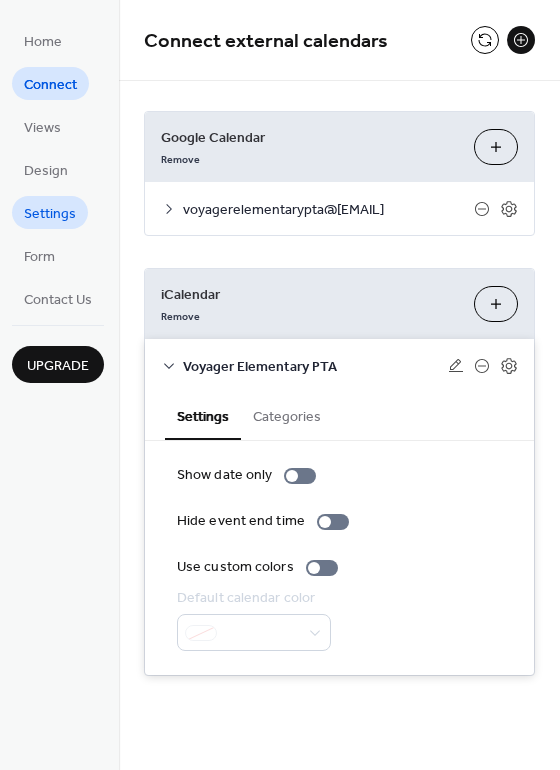 click on "Settings" at bounding box center [50, 214] 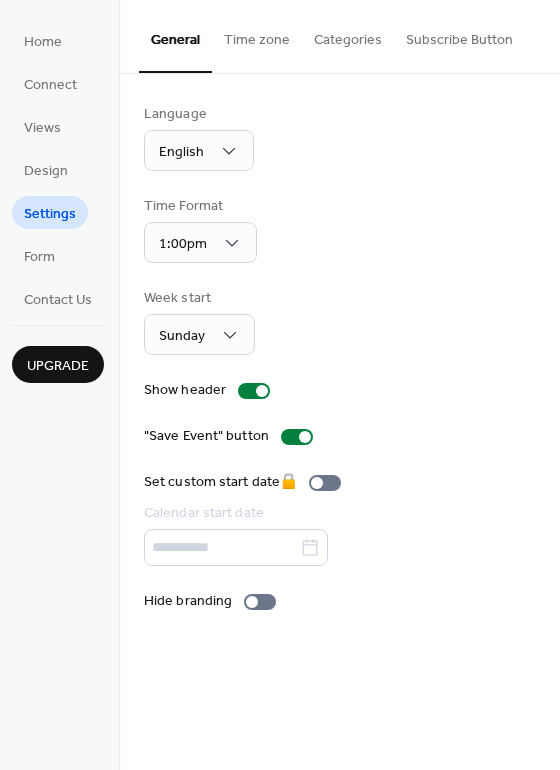 click on "Time zone" at bounding box center (257, 35) 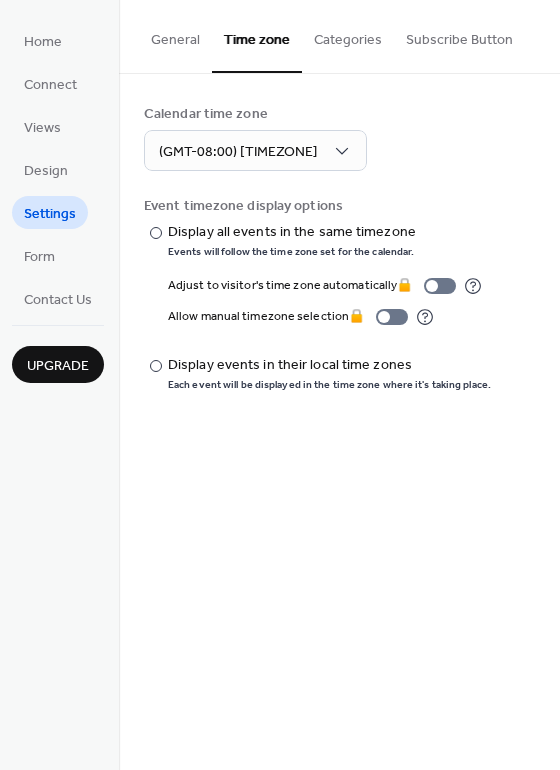 click on "Categories" at bounding box center [348, 35] 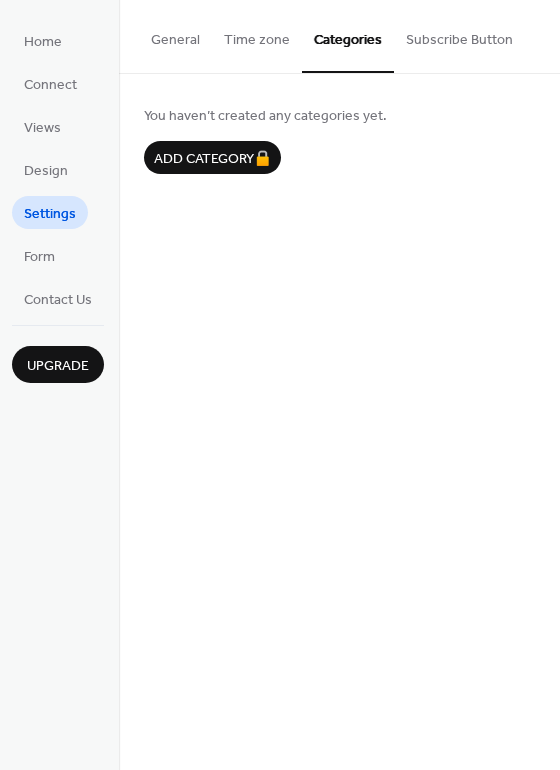 click on "Subscribe Button" at bounding box center (459, 35) 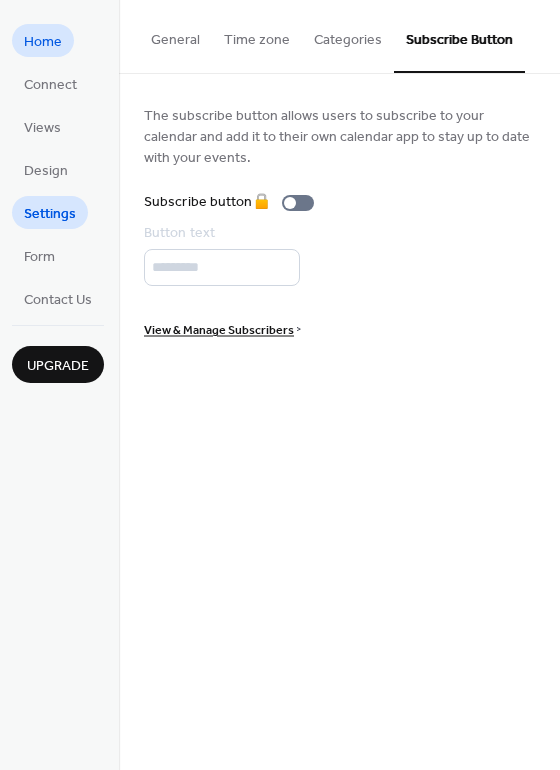 click on "Home" at bounding box center (43, 42) 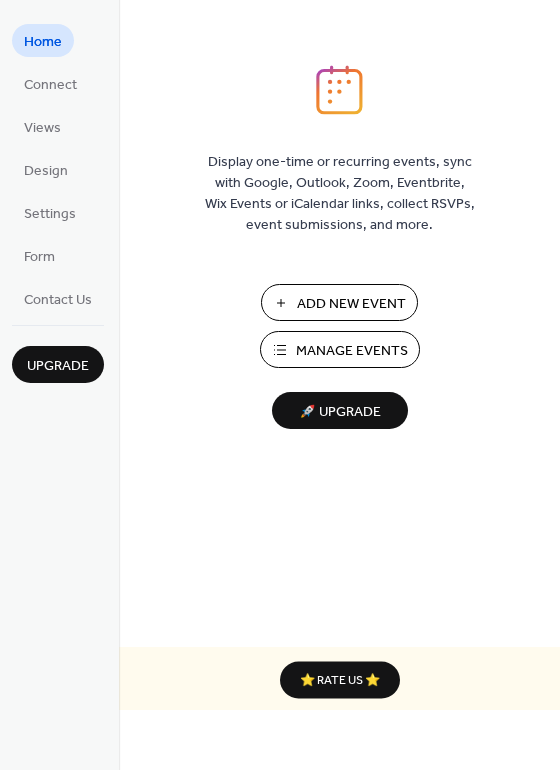 click on "Manage Events" at bounding box center (352, 351) 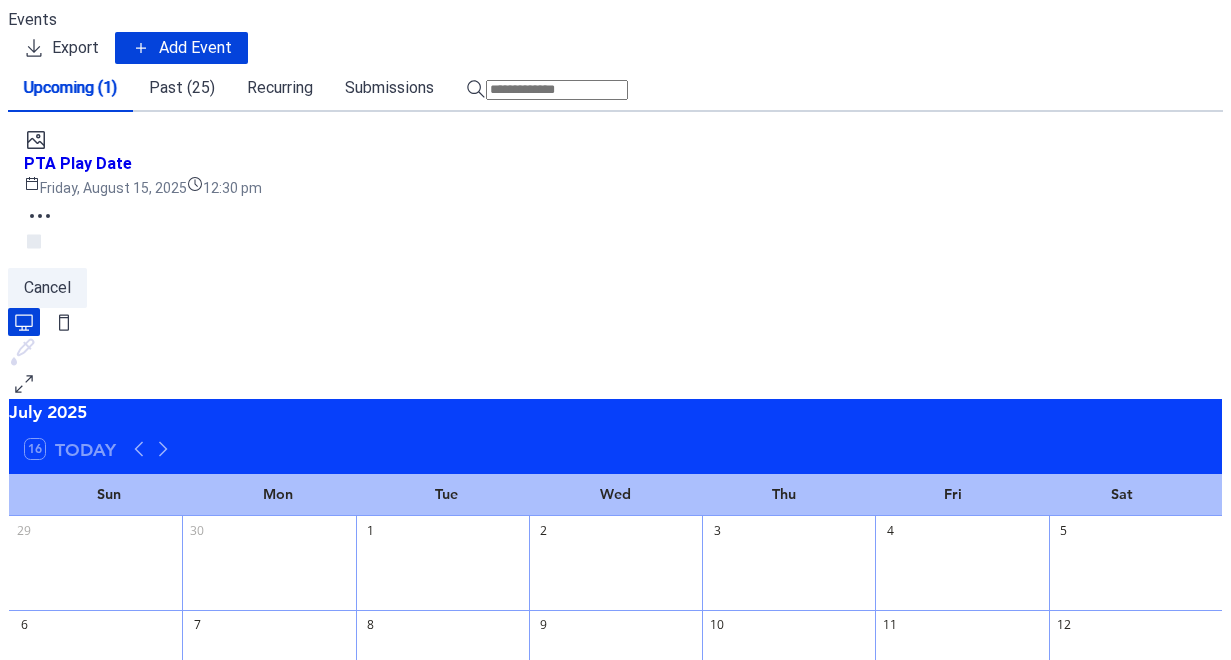 scroll, scrollTop: 0, scrollLeft: 0, axis: both 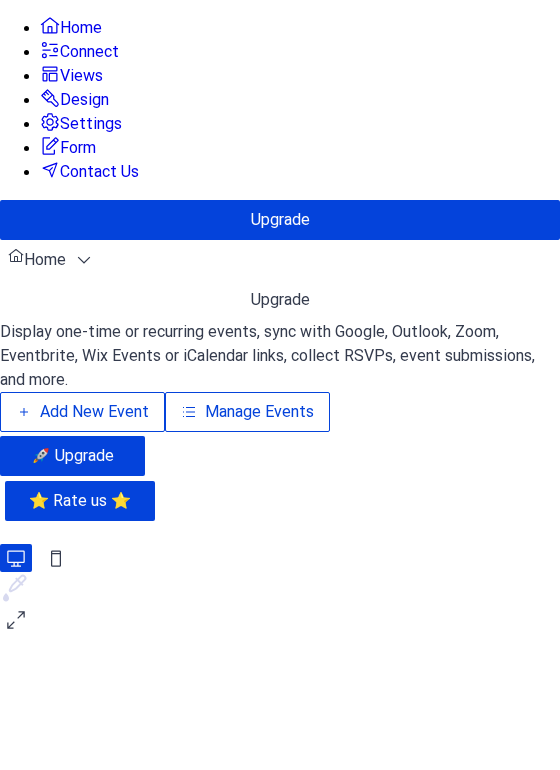 click on "Views" at bounding box center [81, 76] 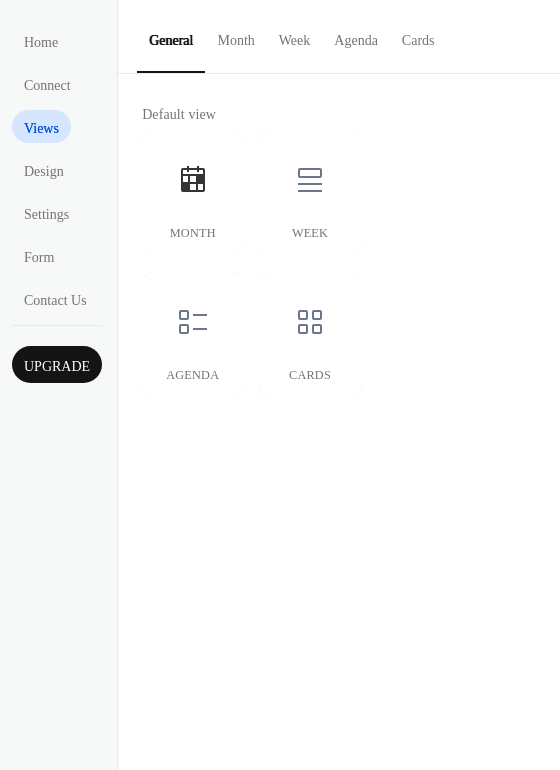 click on "Upgrade" at bounding box center (57, 366) 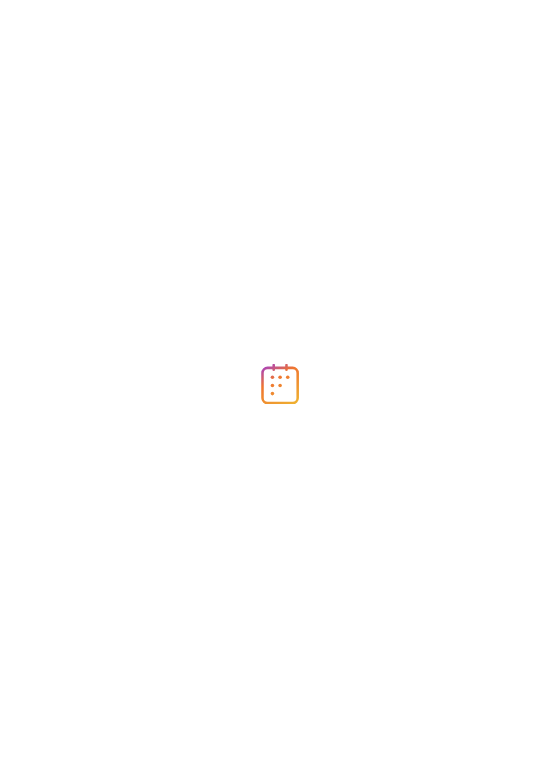 scroll, scrollTop: 0, scrollLeft: 0, axis: both 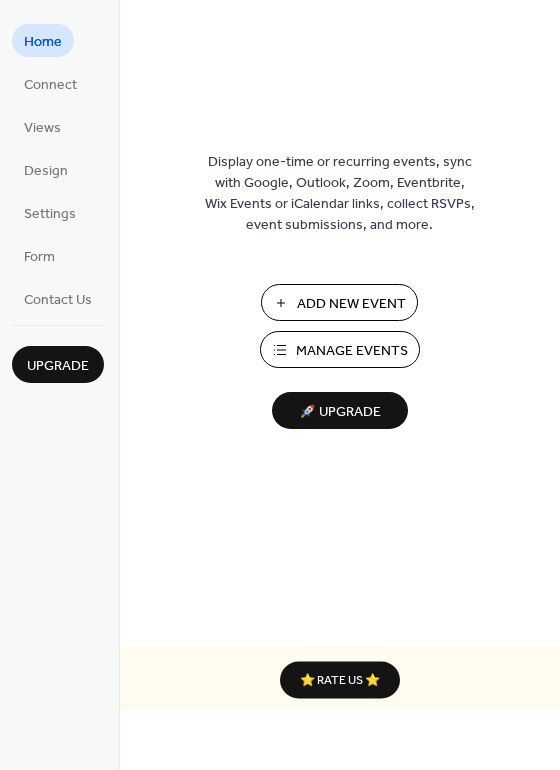click on "Add New Event" at bounding box center [351, 304] 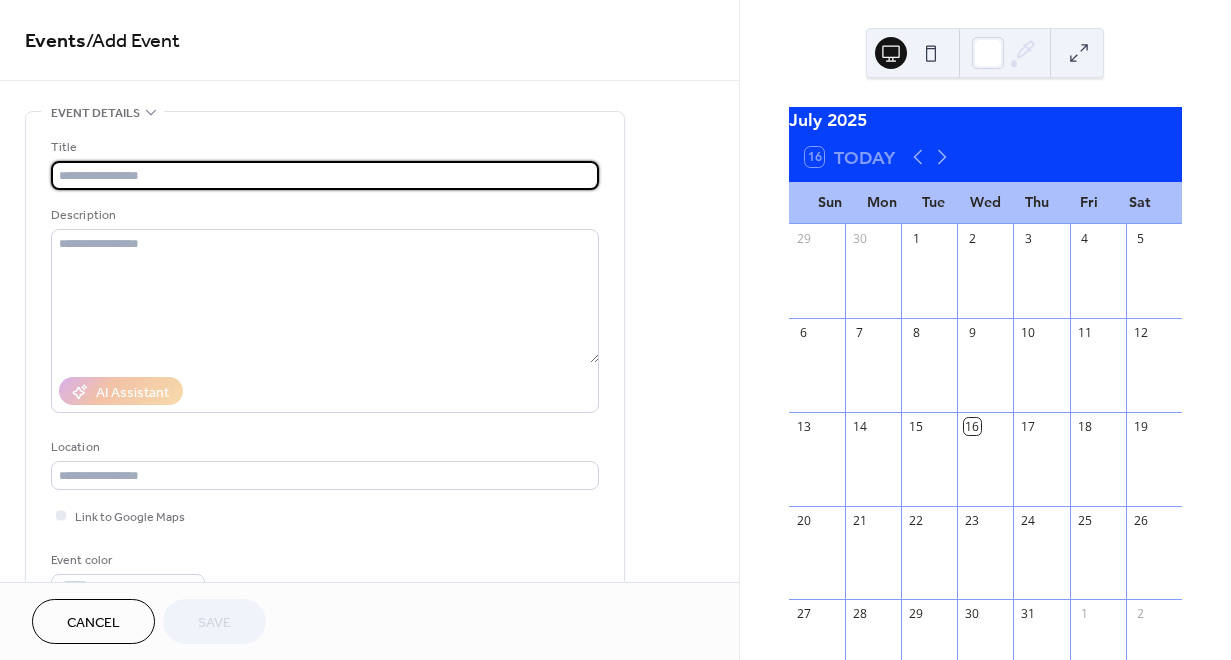 scroll, scrollTop: 0, scrollLeft: 0, axis: both 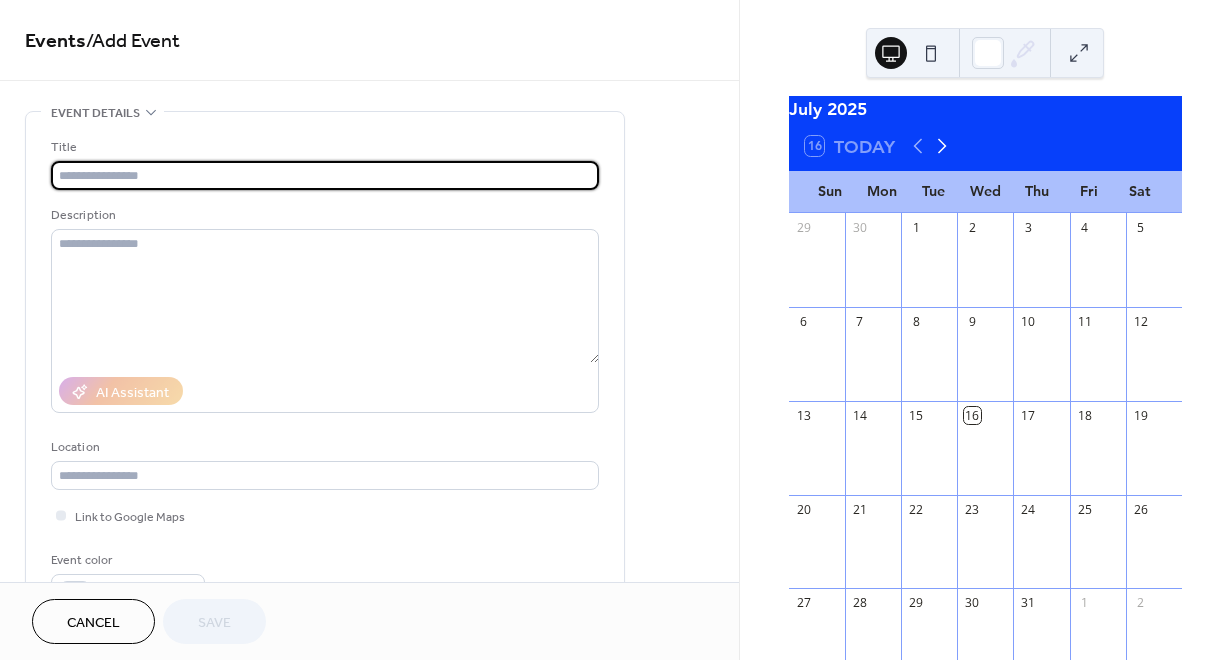 click 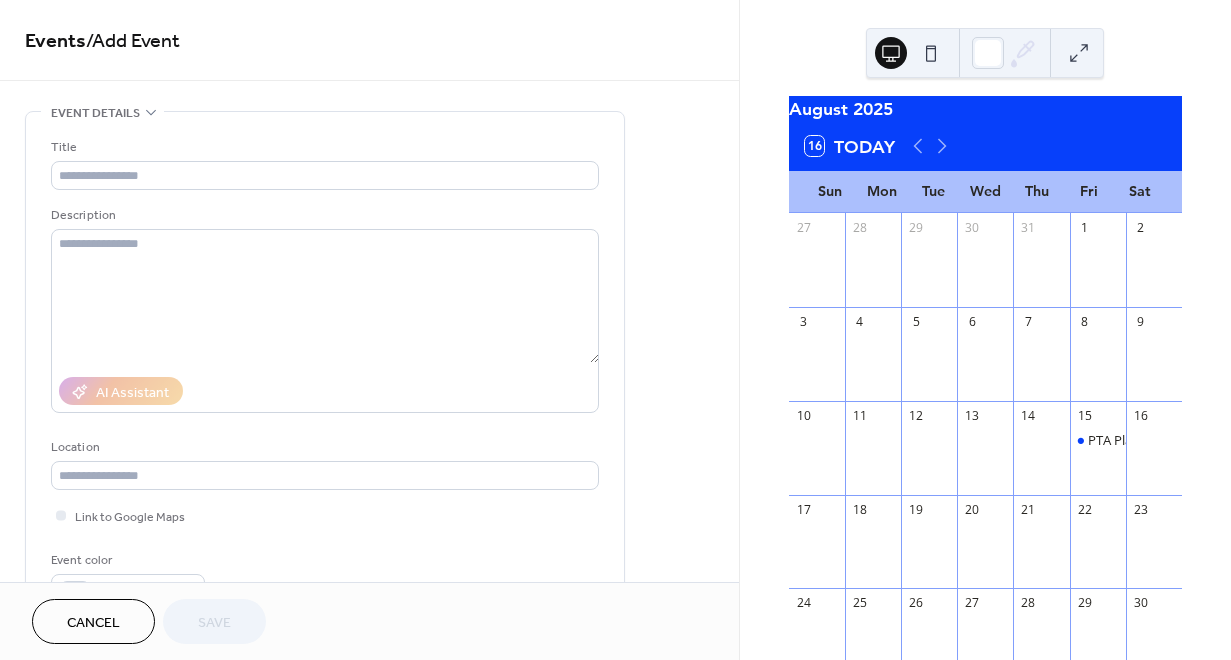 click on "PTA Play Date" at bounding box center [1098, 459] 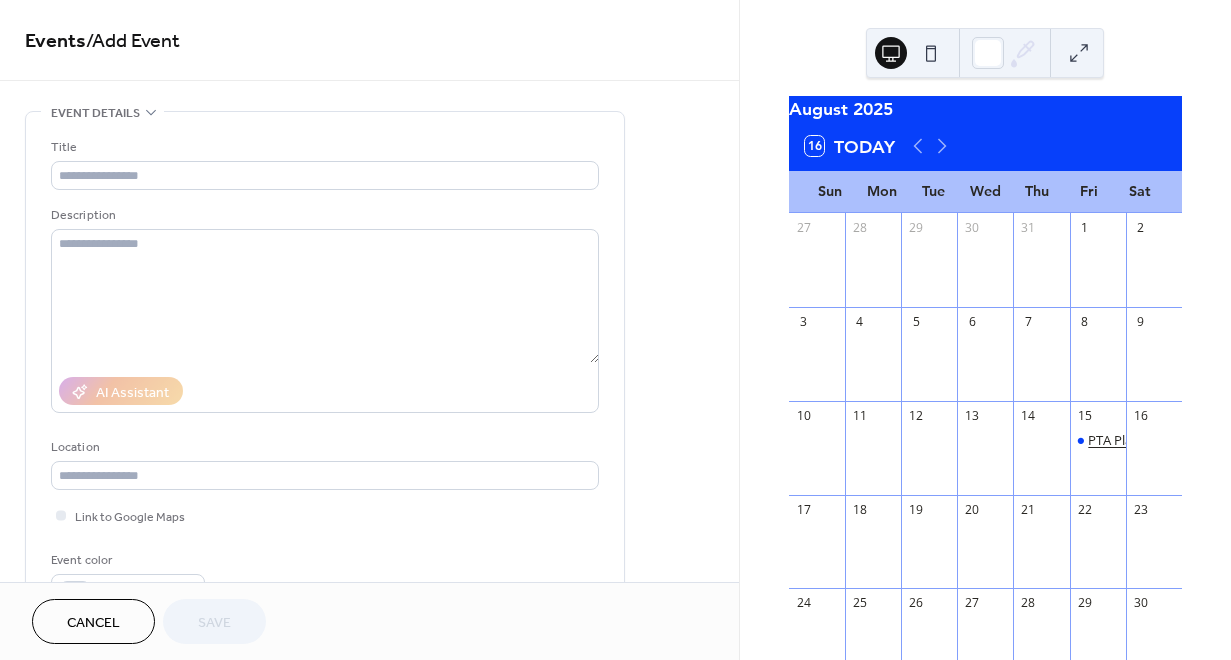 click on "PTA Play Date" at bounding box center (1129, 440) 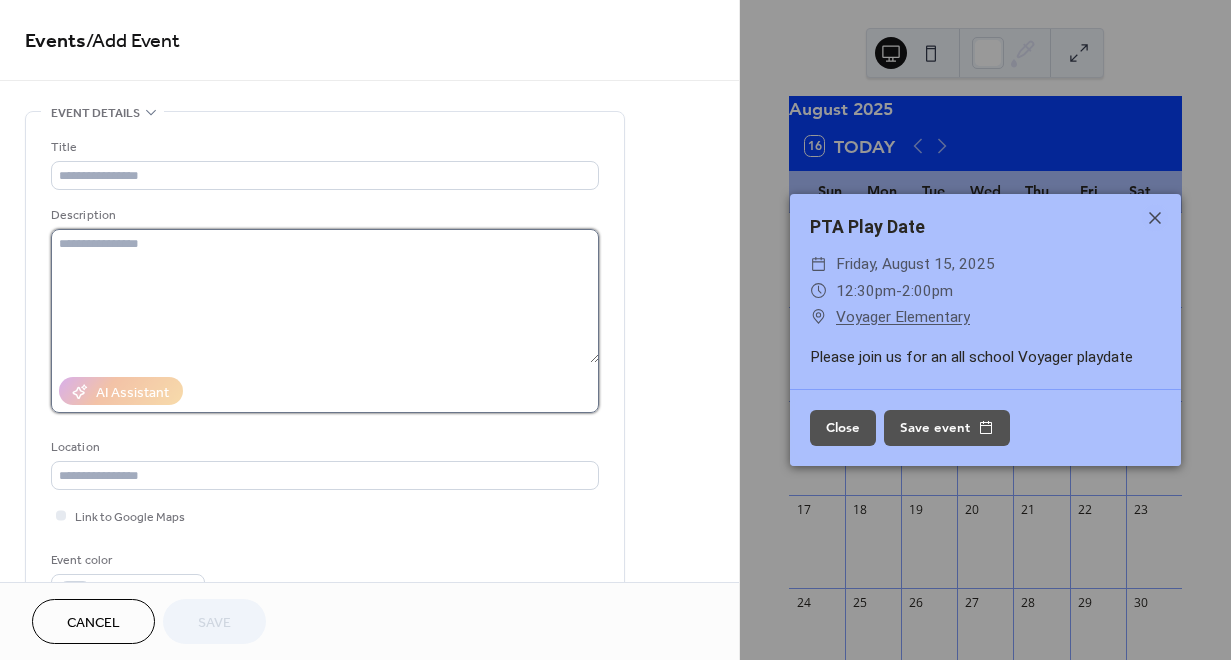 click at bounding box center [325, 296] 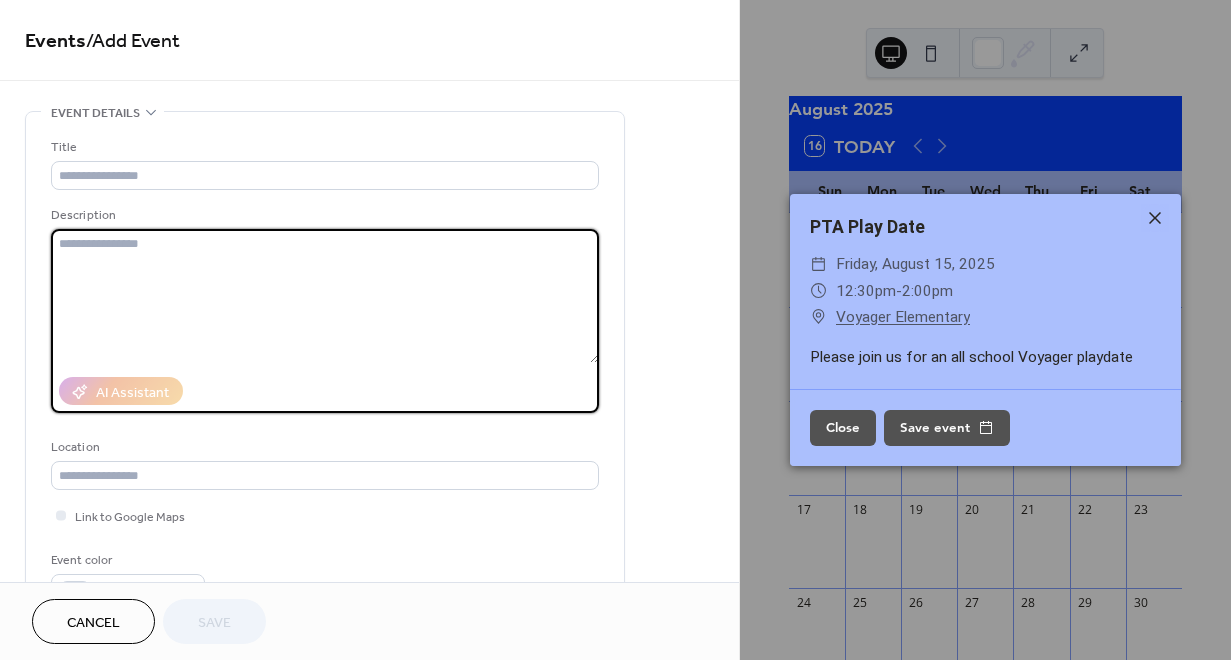 click 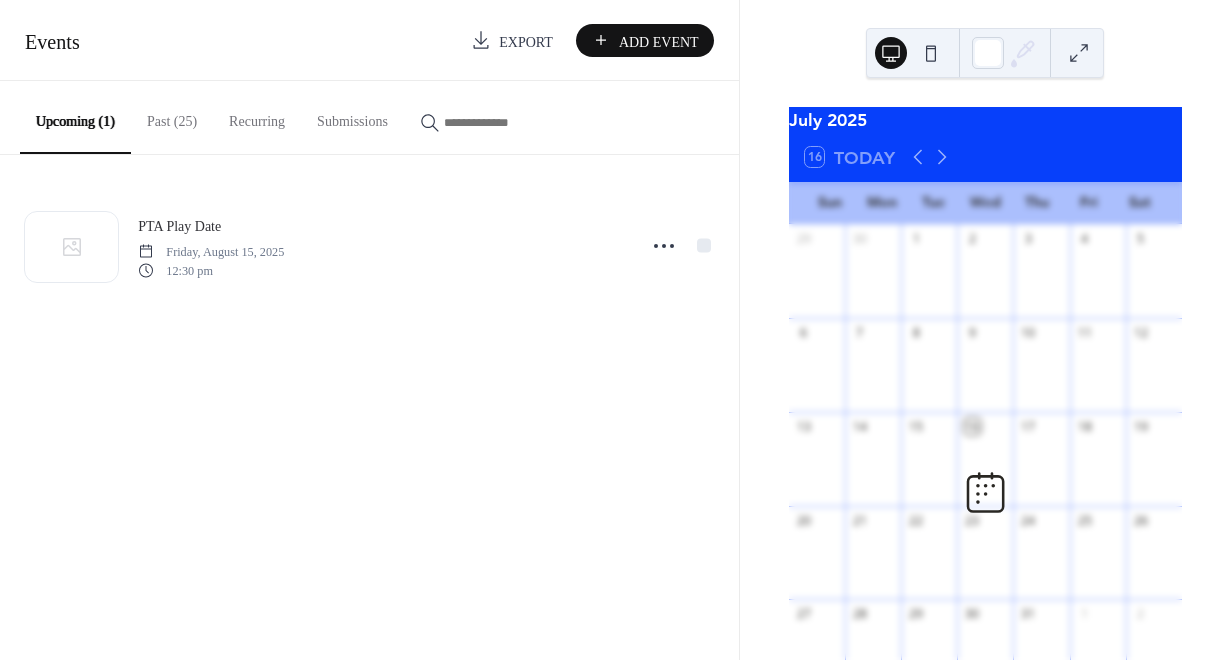 scroll, scrollTop: 0, scrollLeft: 0, axis: both 